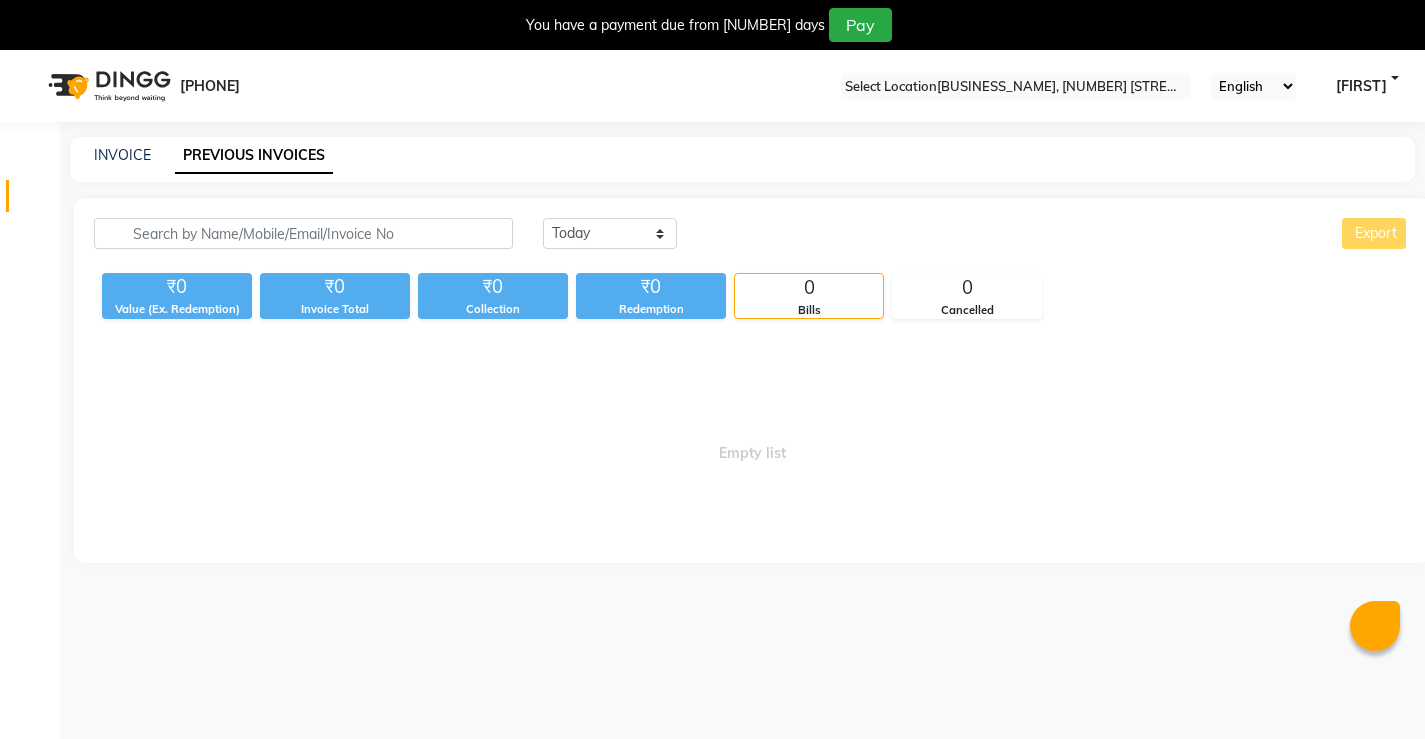 scroll, scrollTop: 50, scrollLeft: 0, axis: vertical 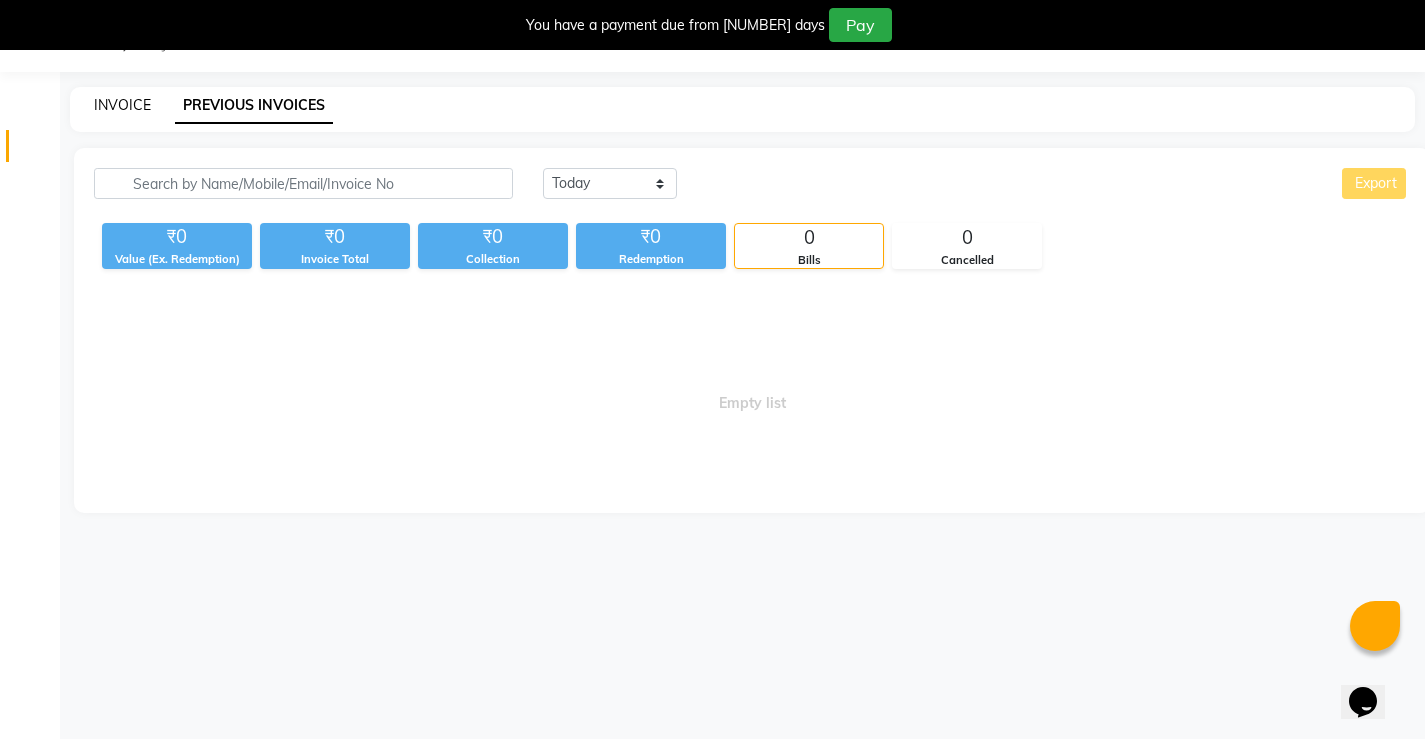 click on "INVOICE" at bounding box center (122, 105) 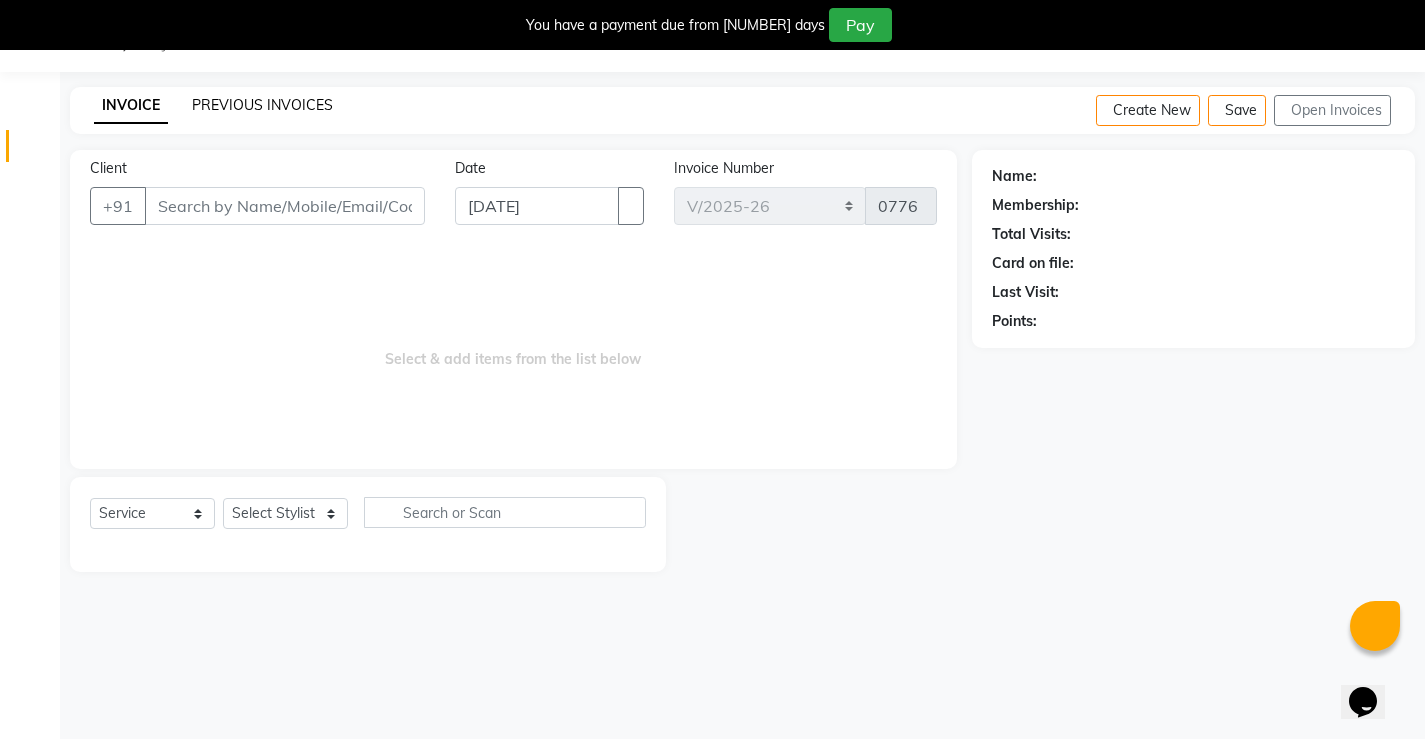 click on "PREVIOUS INVOICES" at bounding box center [262, 105] 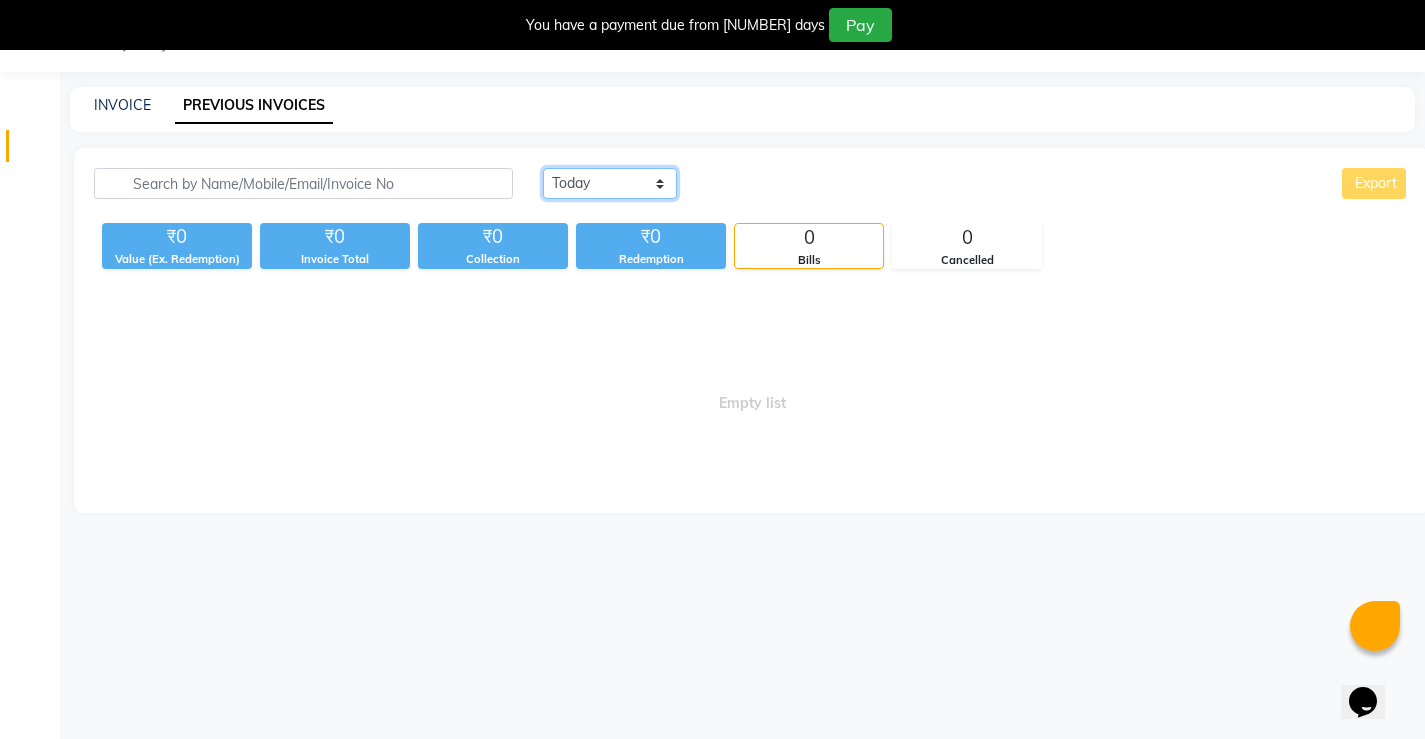 click on "Today Yesterday Custom Range" at bounding box center (610, 183) 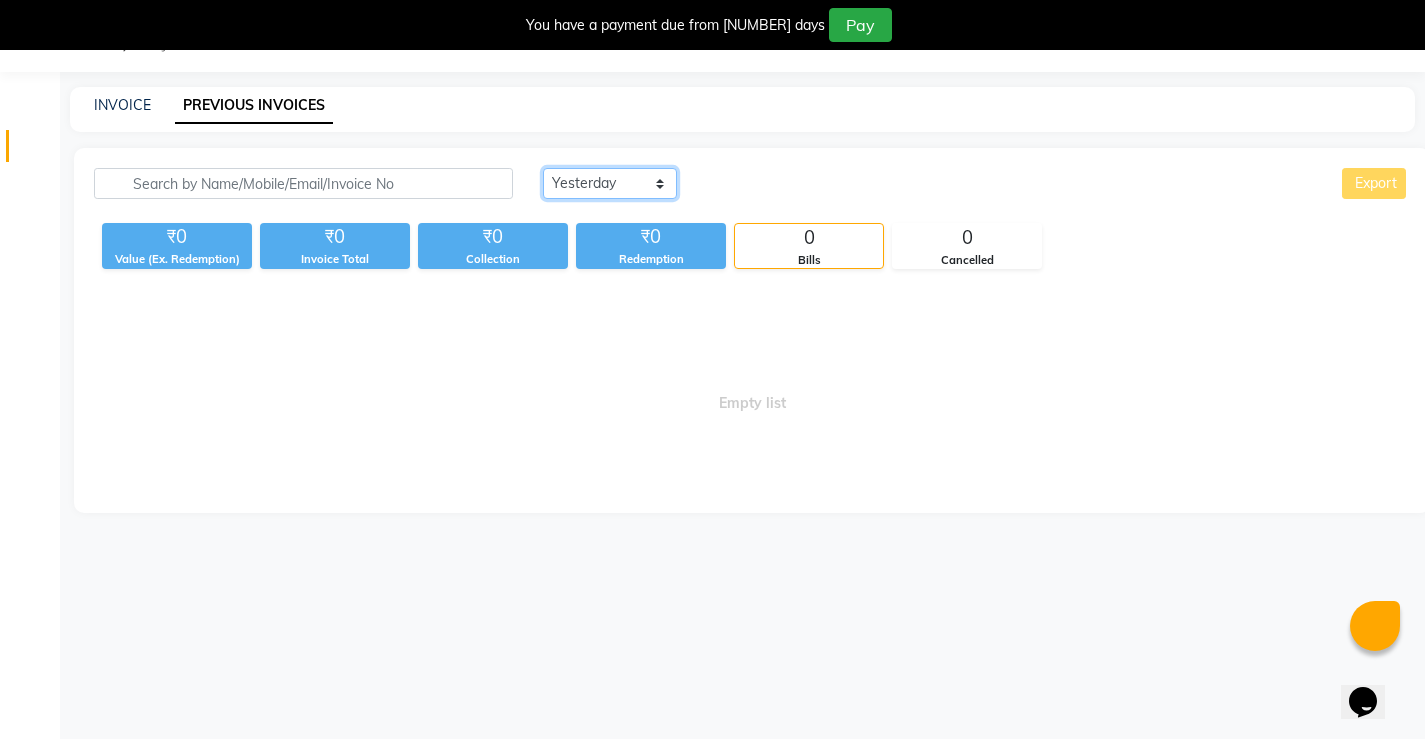 click on "Today Yesterday Custom Range" at bounding box center (610, 183) 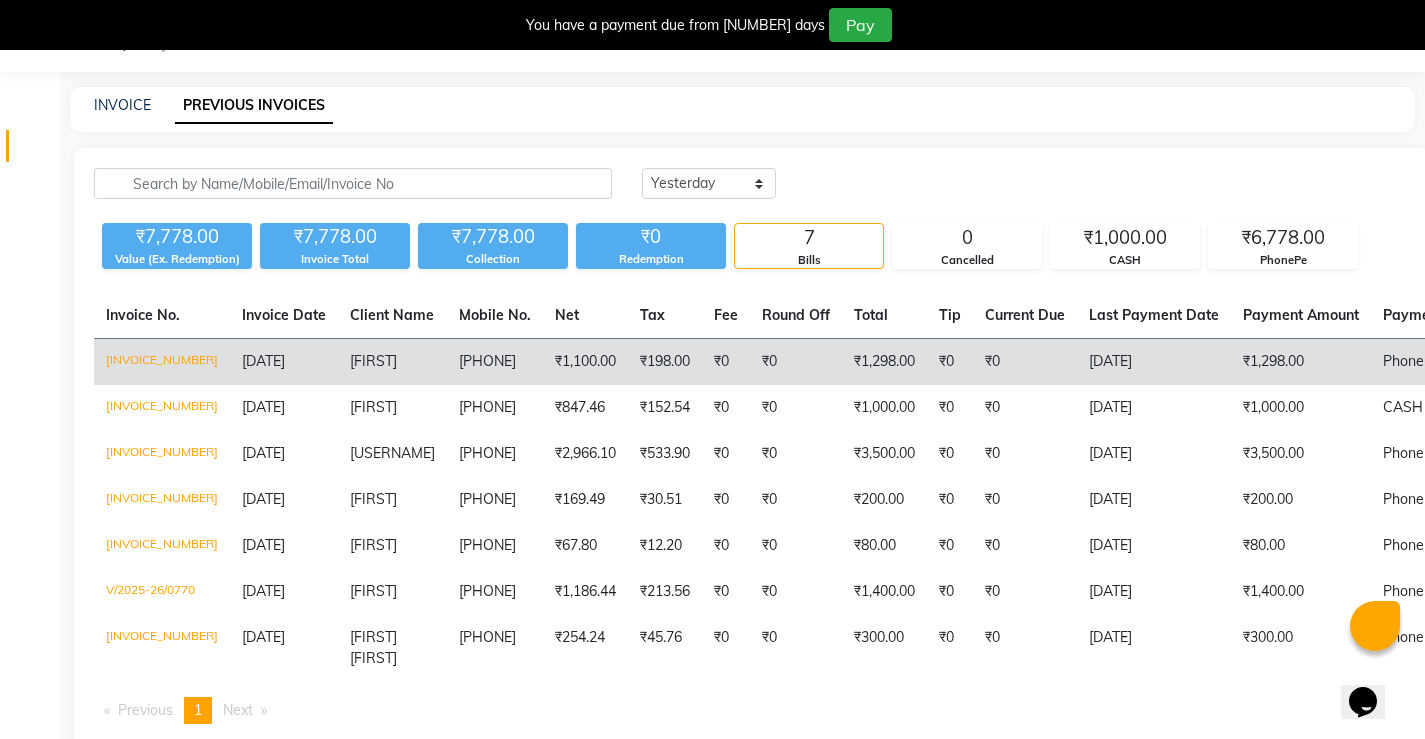 click on "₹0" at bounding box center (1025, 362) 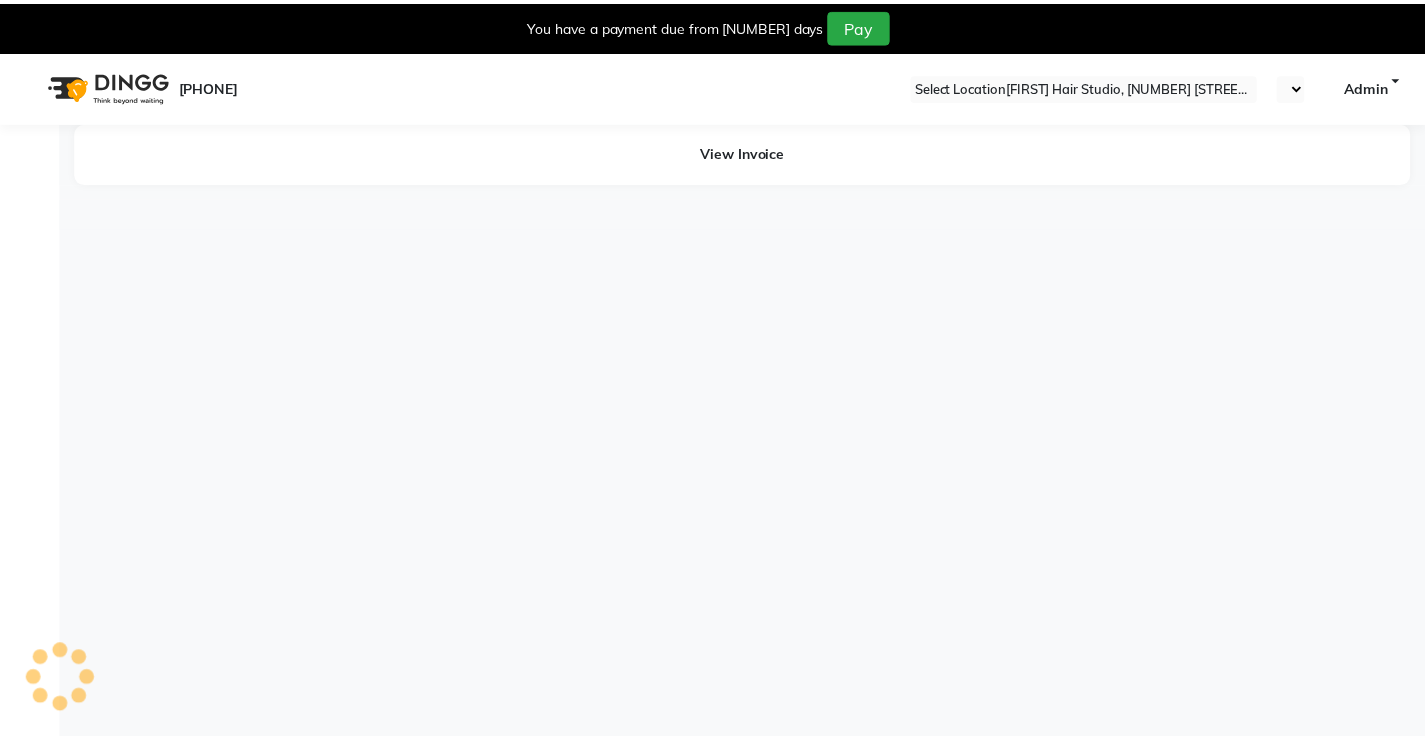 scroll, scrollTop: 0, scrollLeft: 0, axis: both 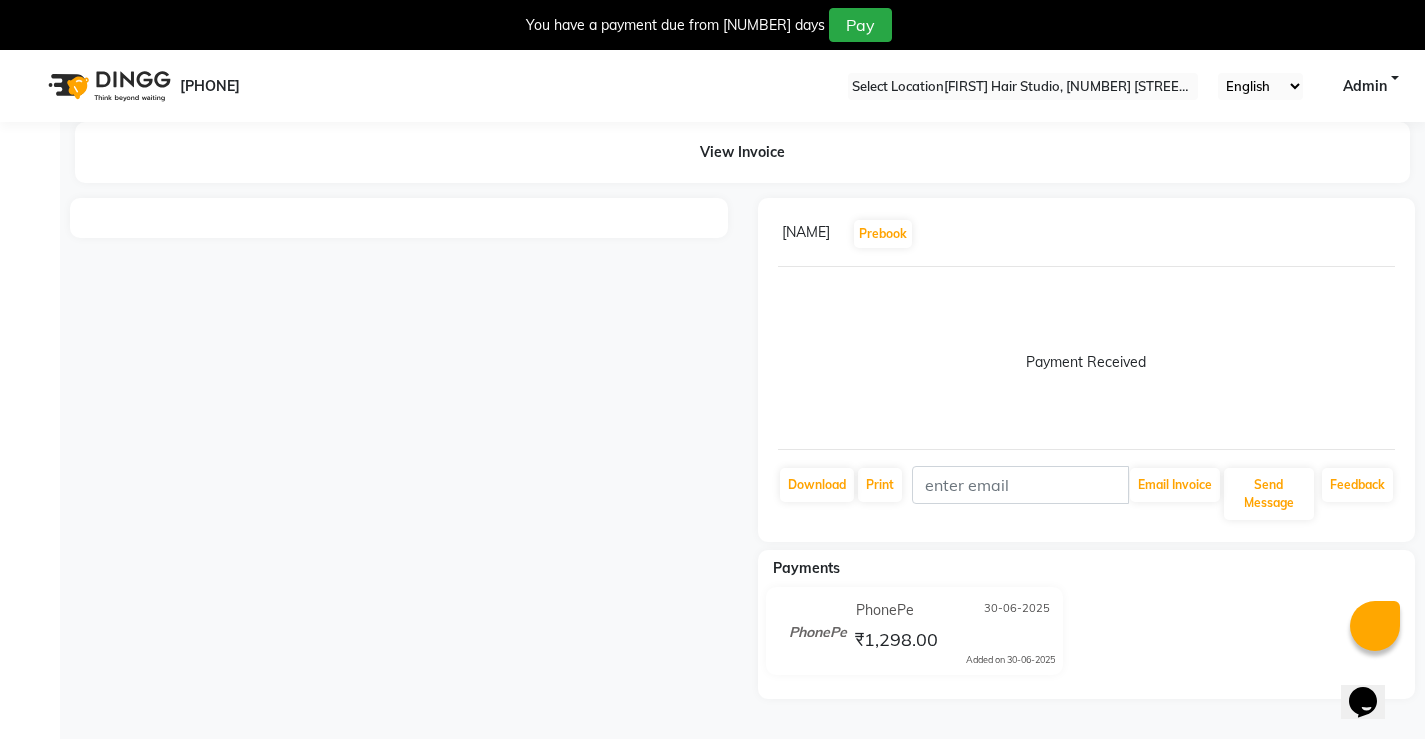 click on "[FIRST] Prebook" at bounding box center [1087, 234] 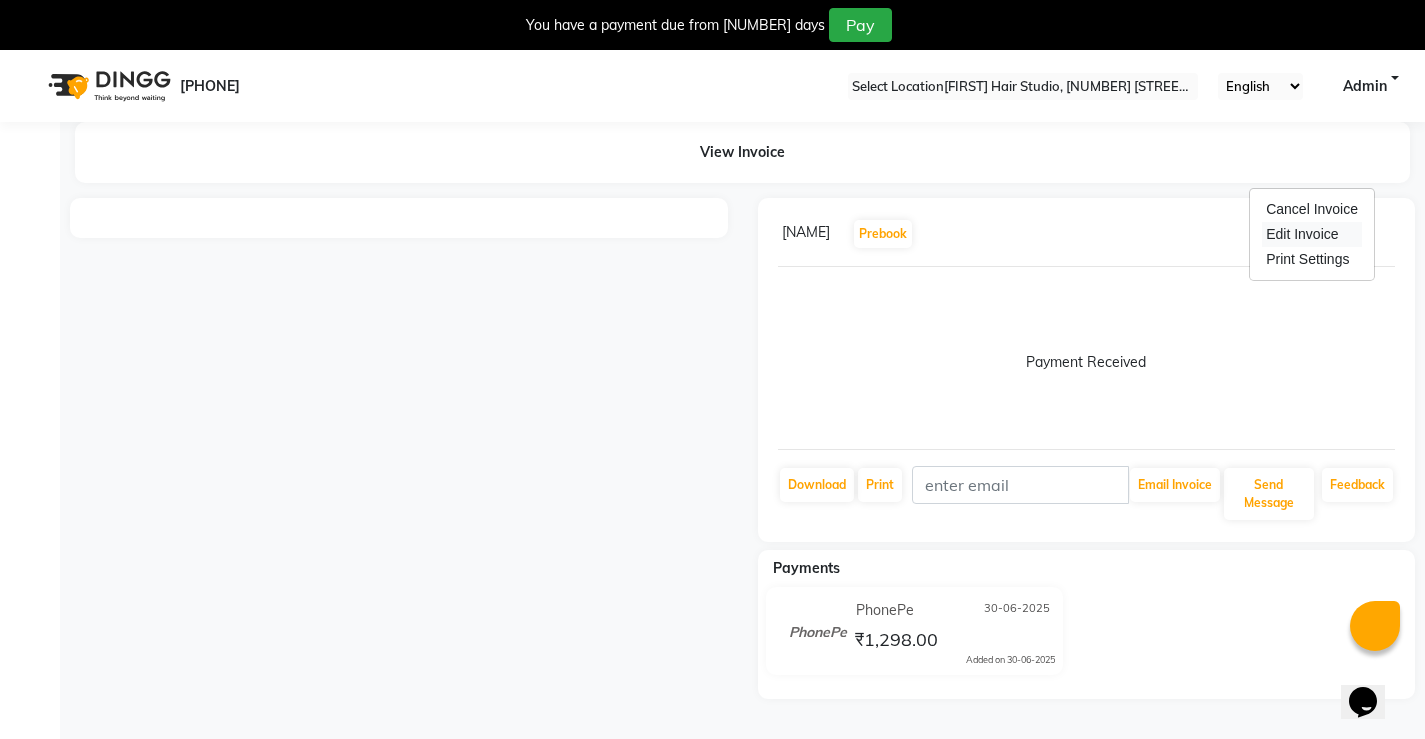 click on "Edit Invoice" at bounding box center (1312, 234) 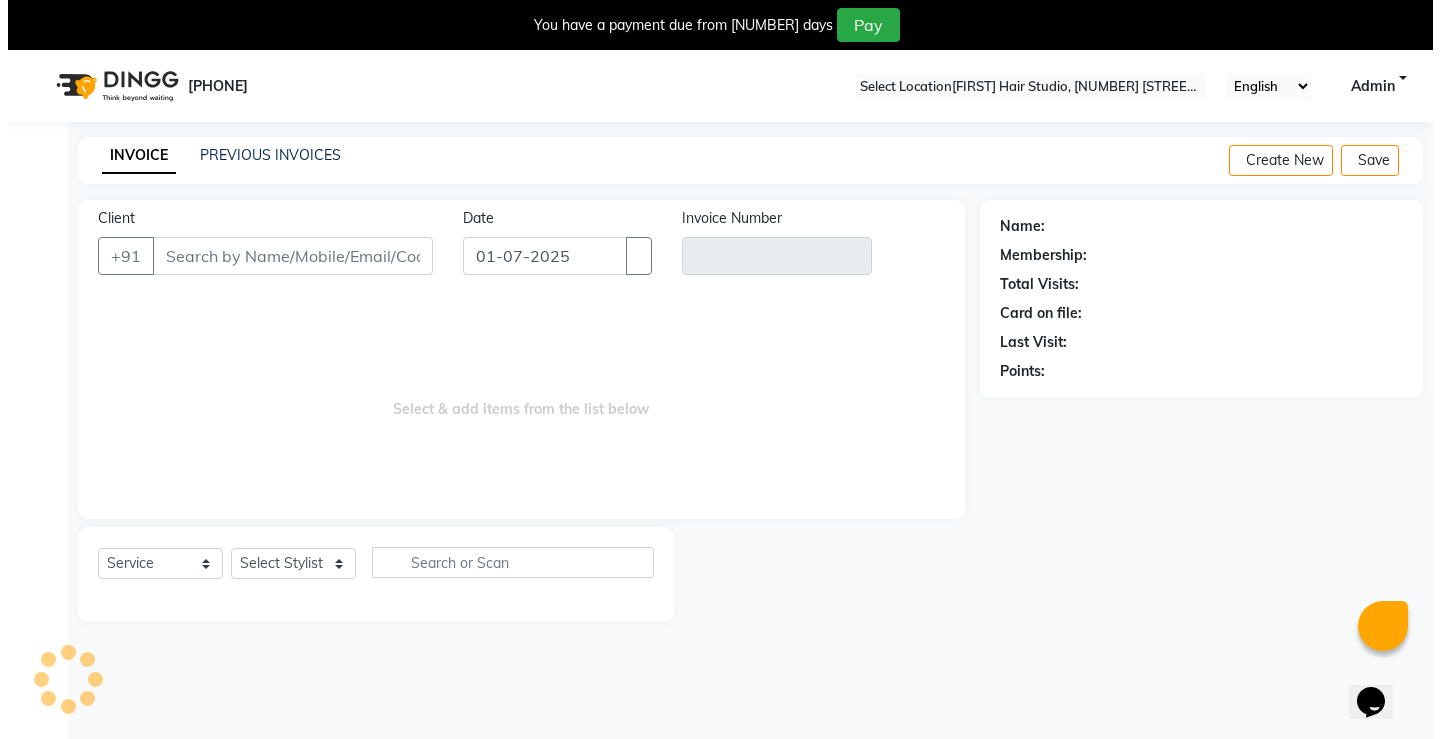scroll, scrollTop: 50, scrollLeft: 0, axis: vertical 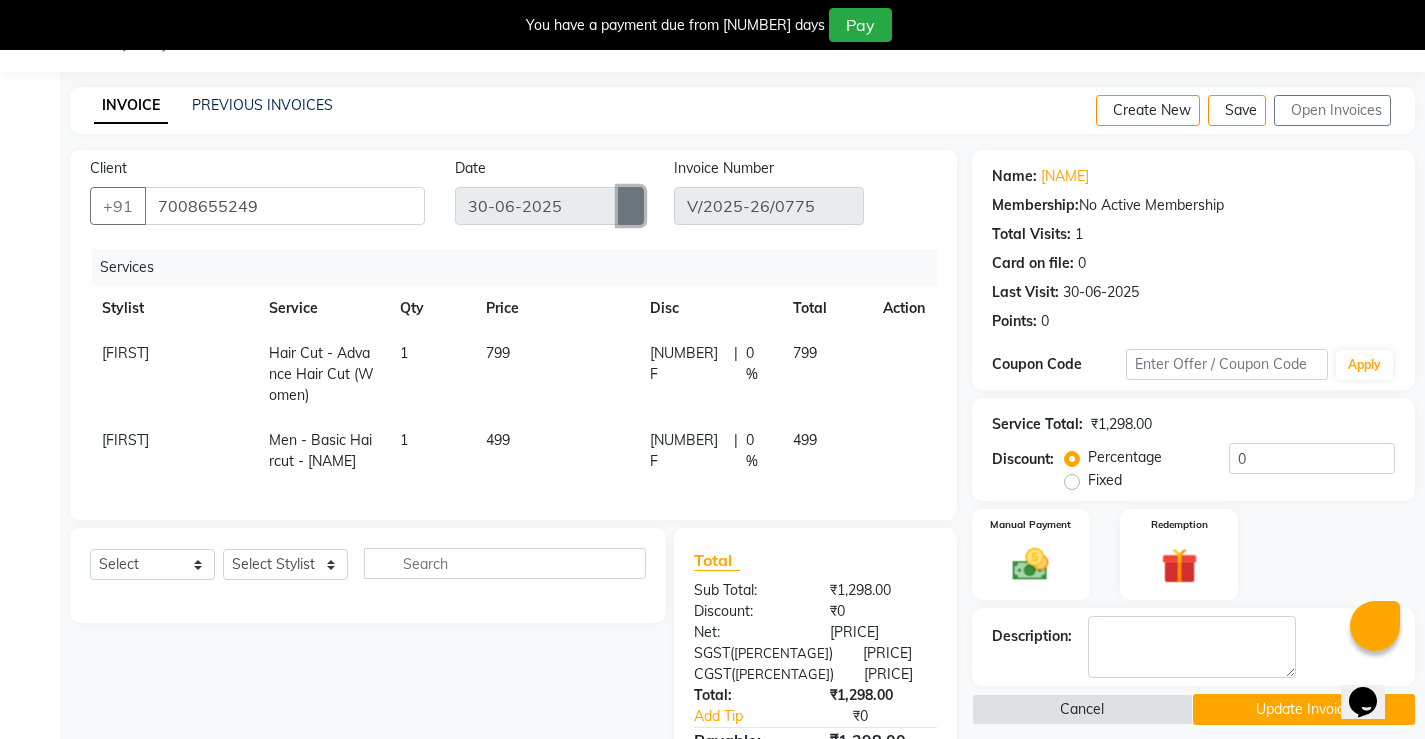 click at bounding box center (631, 206) 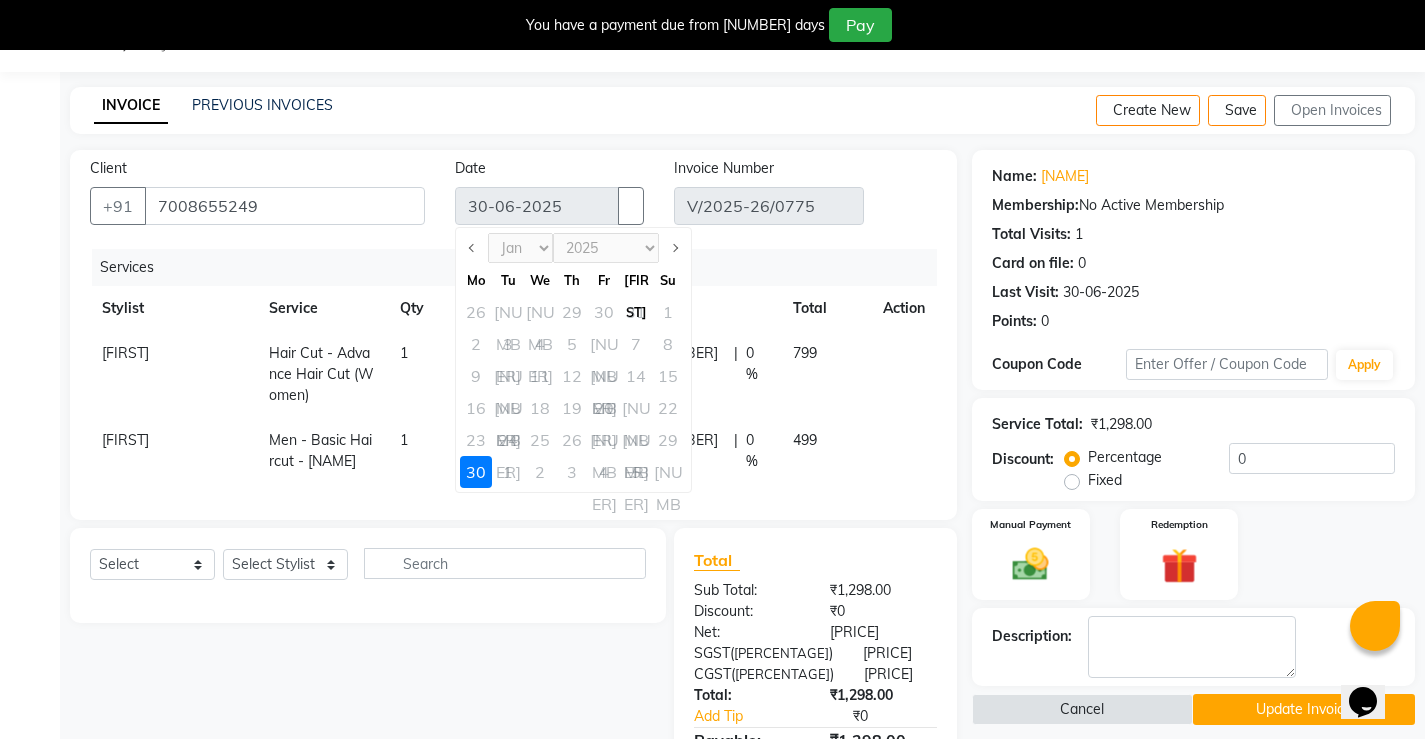 click on "30 1 2 3 4 5 6" at bounding box center [572, 474] 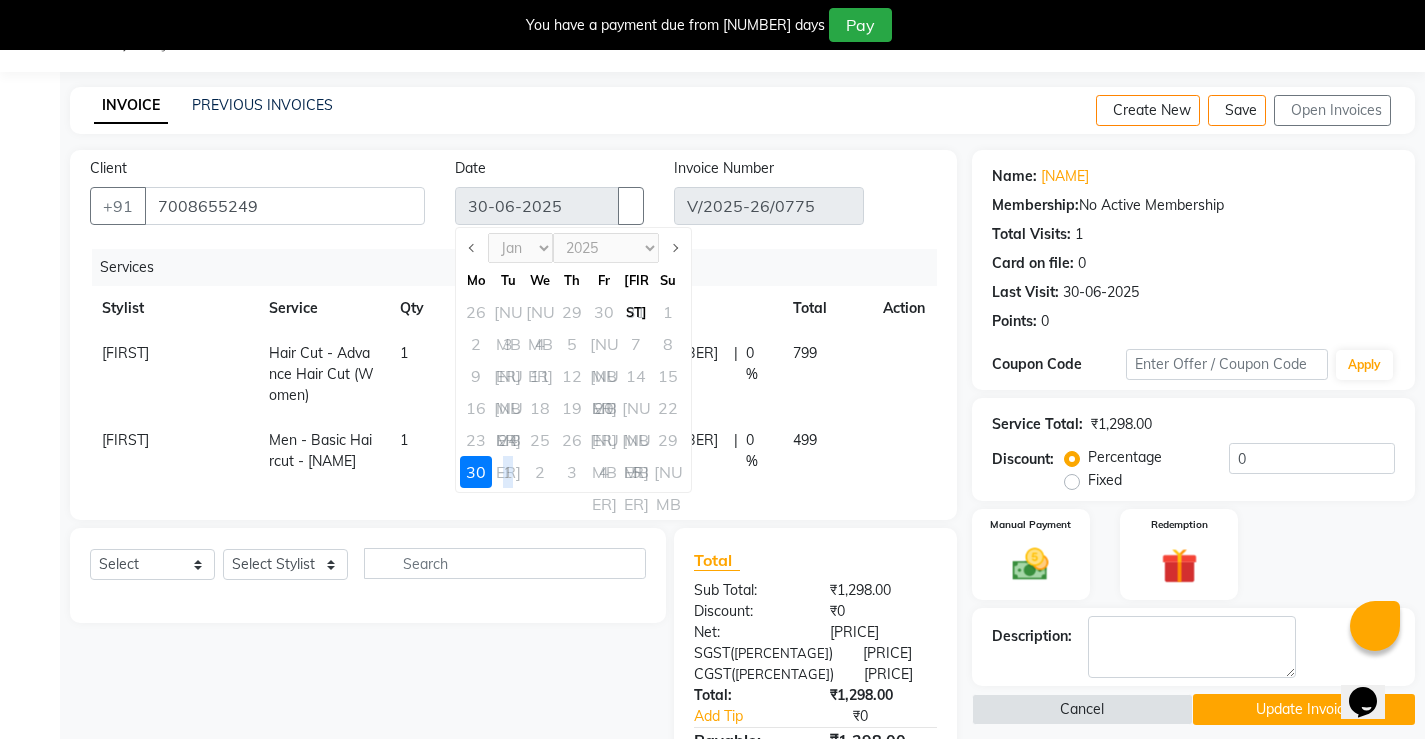 click on "30 1 2 3 4 5 6" at bounding box center [572, 474] 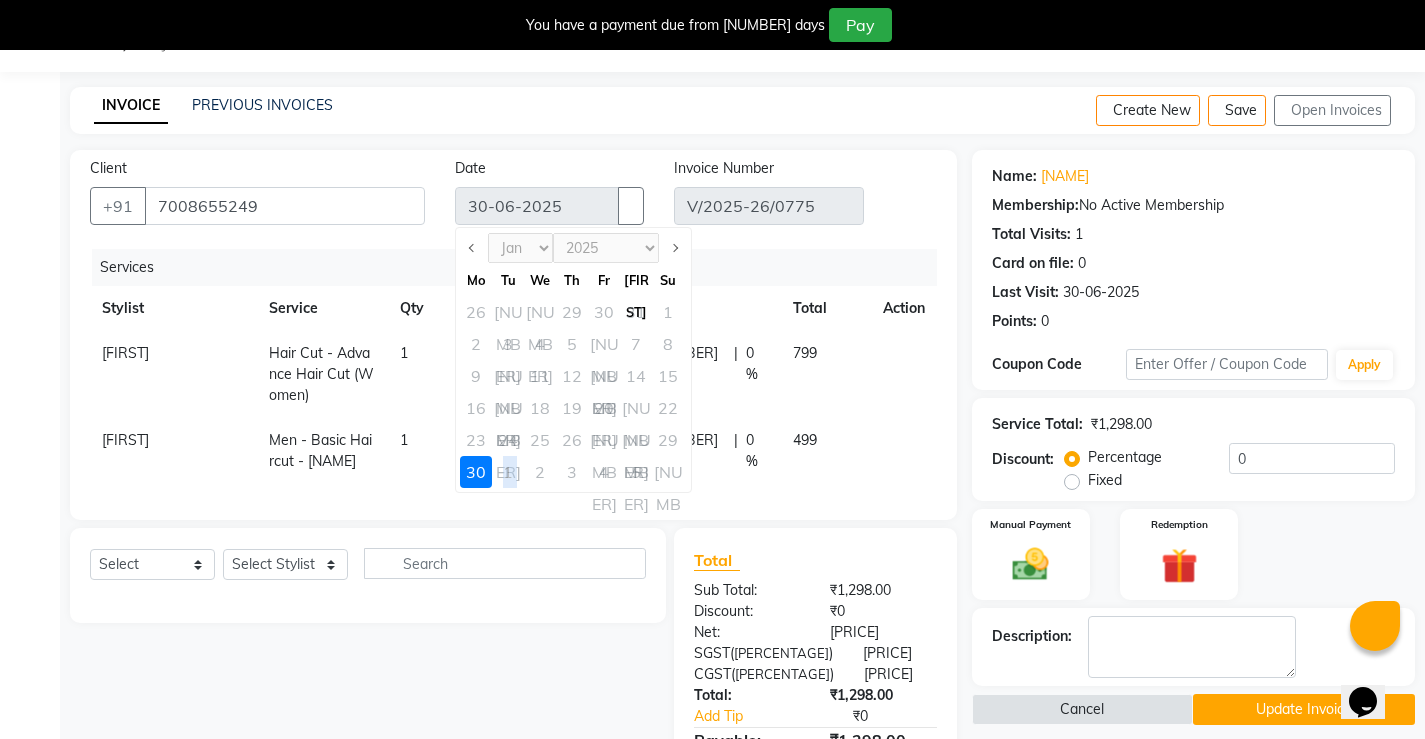 click on "30 1 2 3 4 5 6" at bounding box center (572, 474) 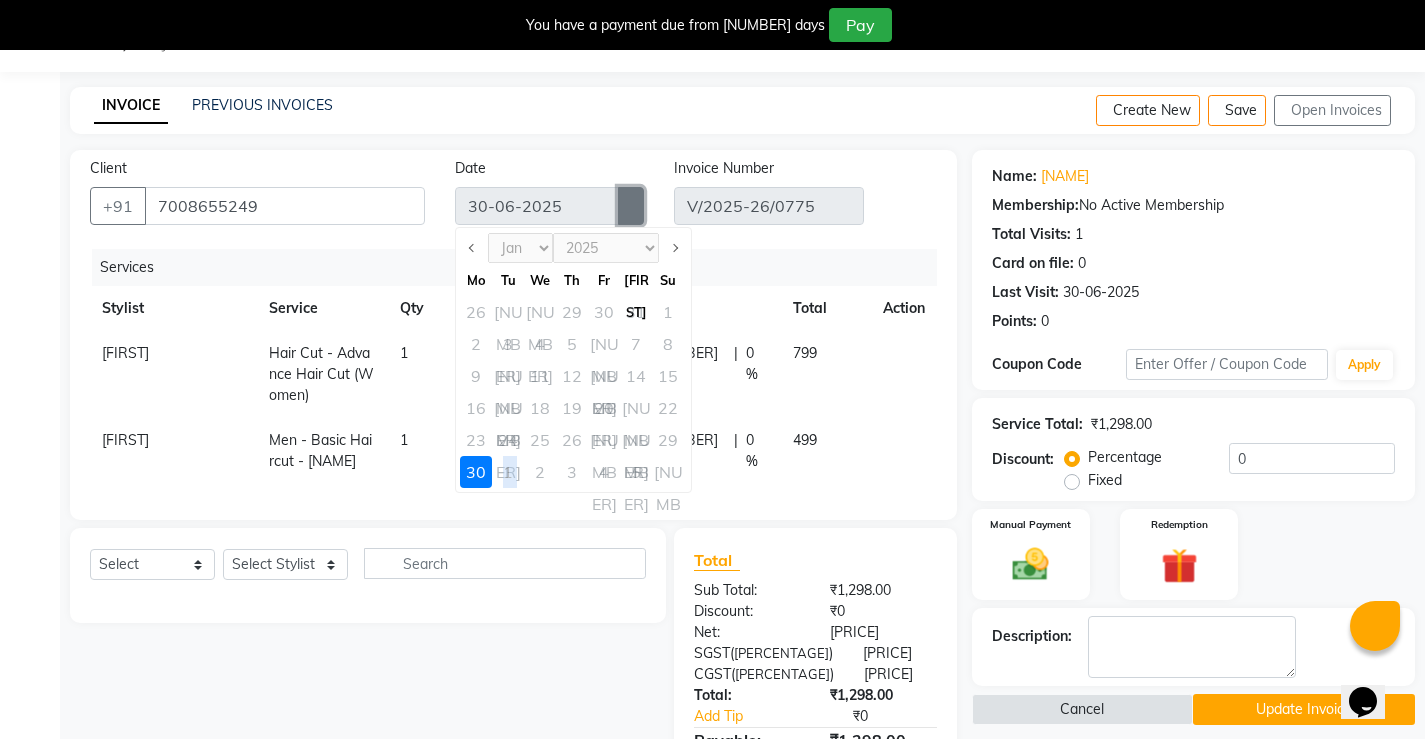 click at bounding box center [631, 206] 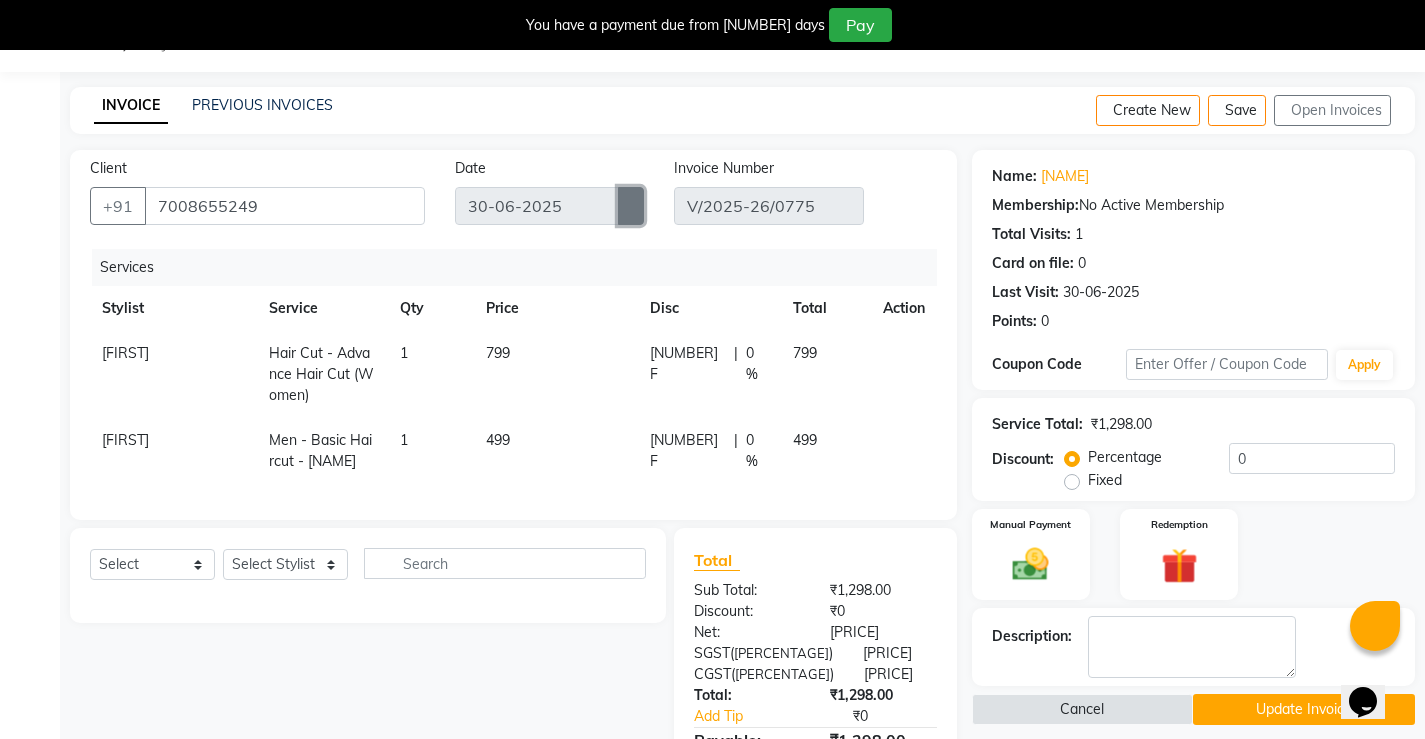 click at bounding box center [631, 206] 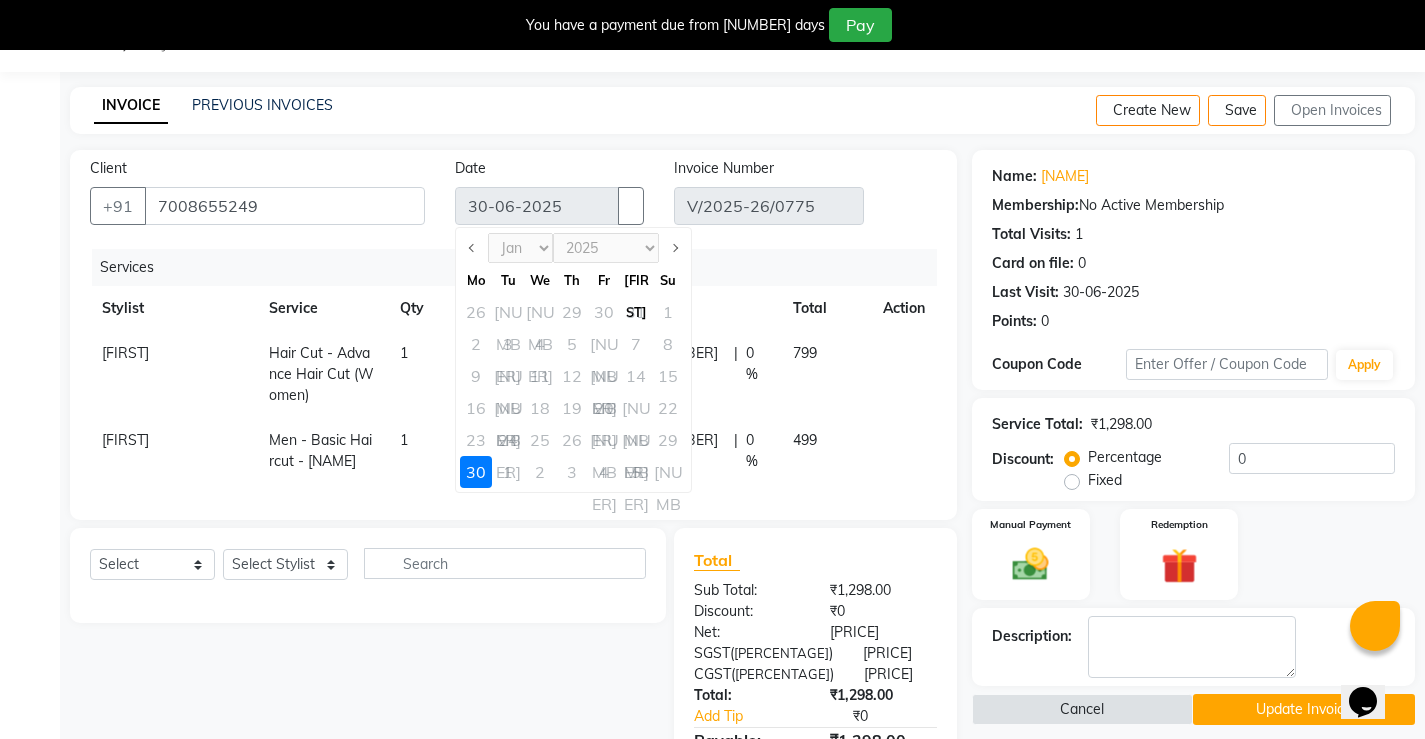 click at bounding box center (675, 248) 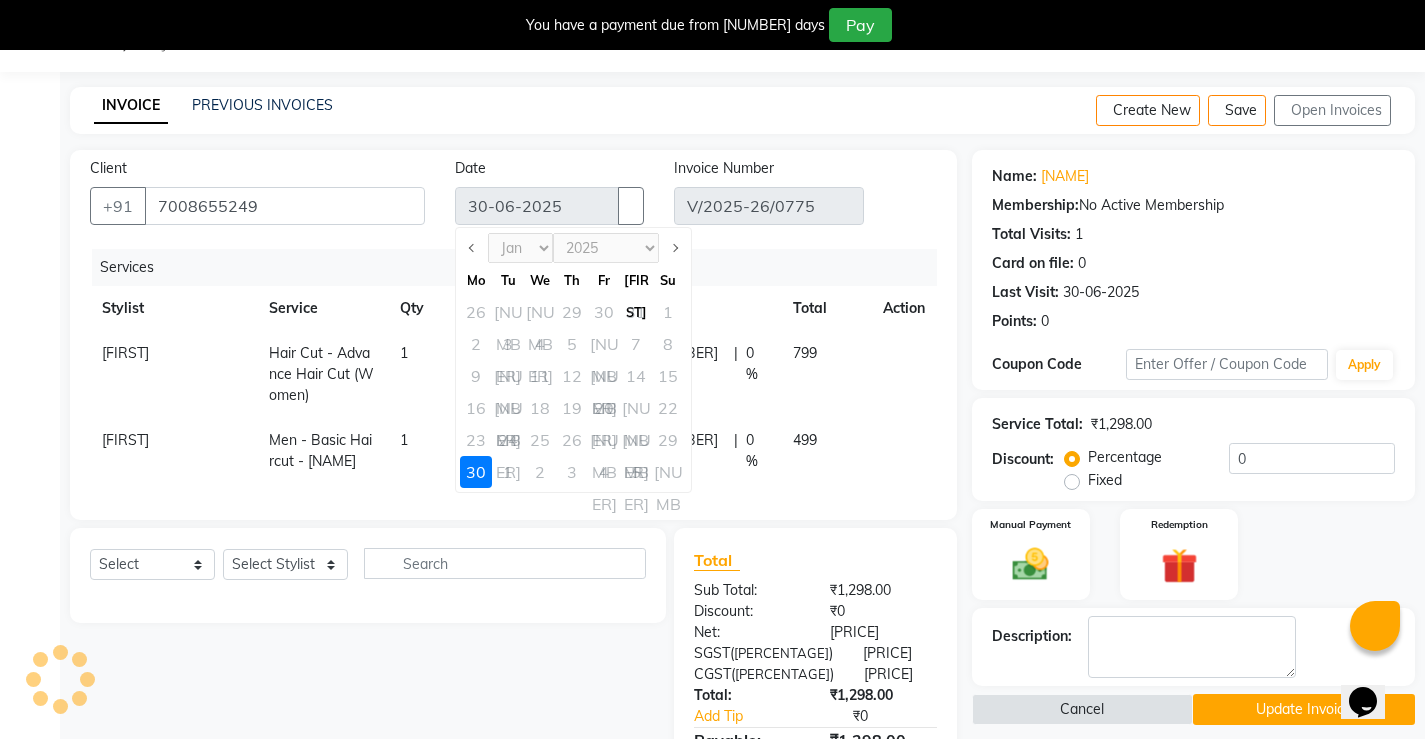 click at bounding box center (675, 248) 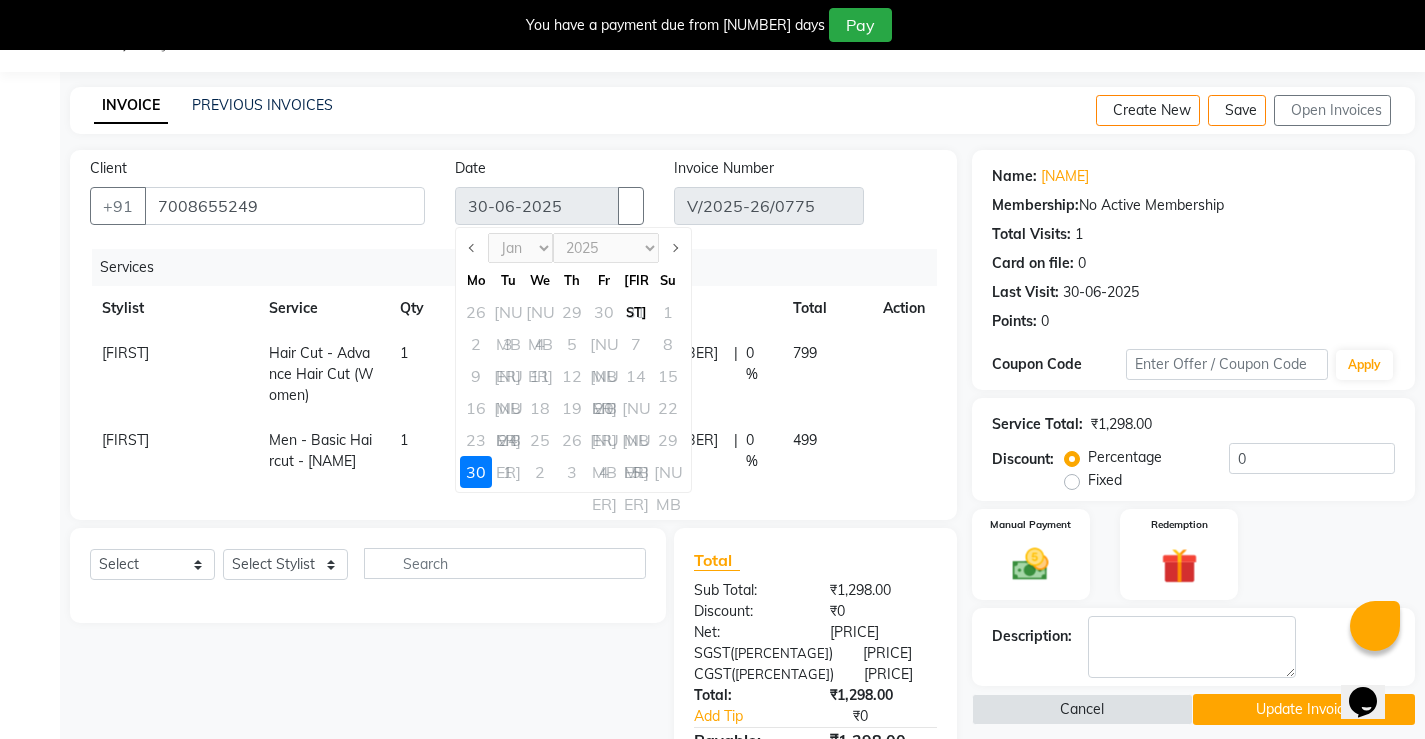 click at bounding box center (675, 248) 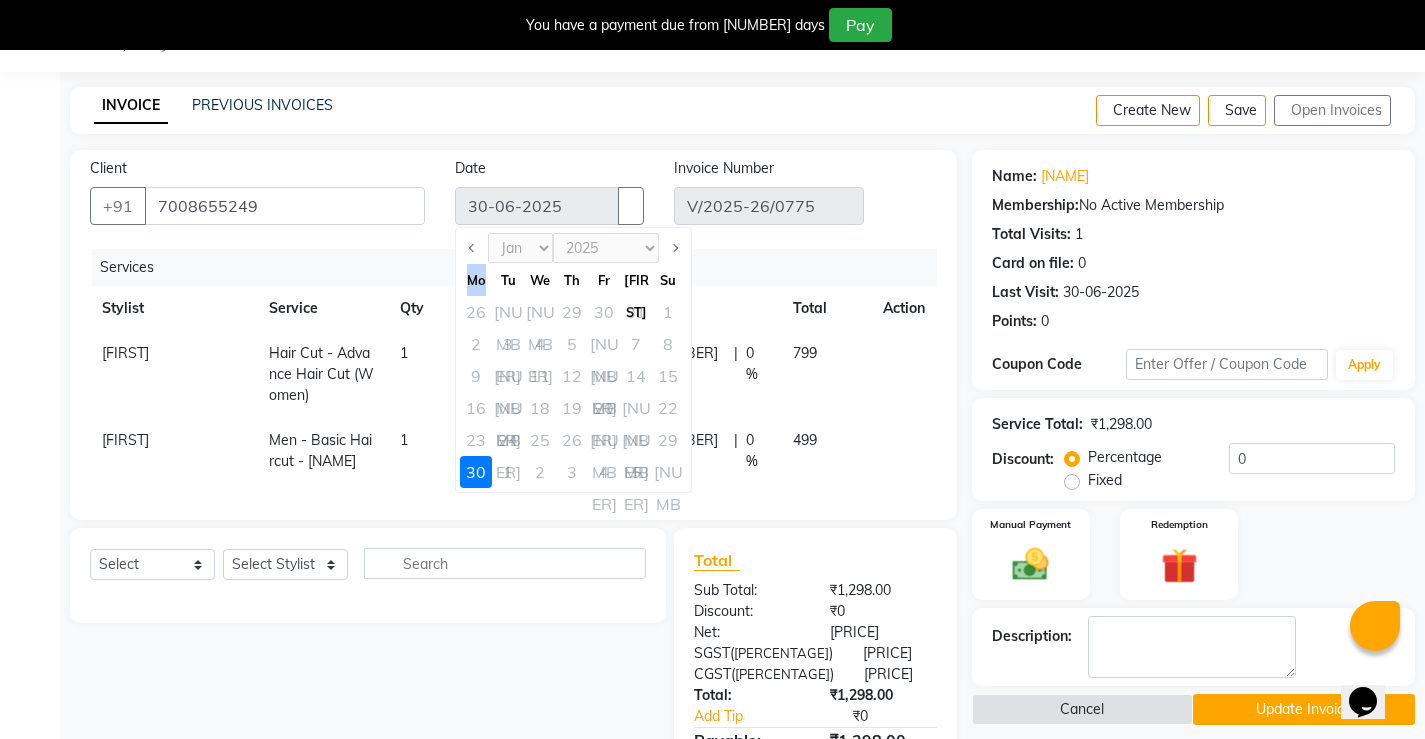 click at bounding box center (675, 248) 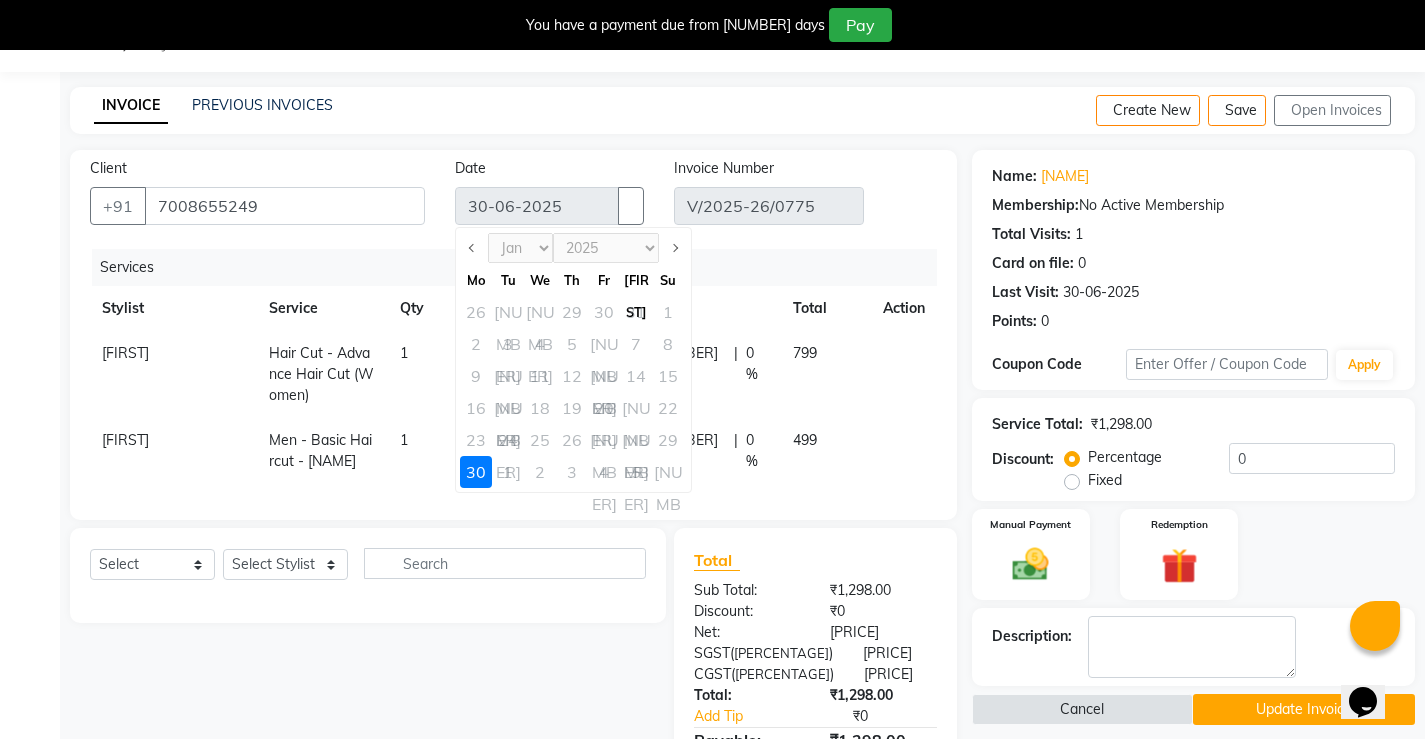 drag, startPoint x: 647, startPoint y: 369, endPoint x: 667, endPoint y: 354, distance: 25 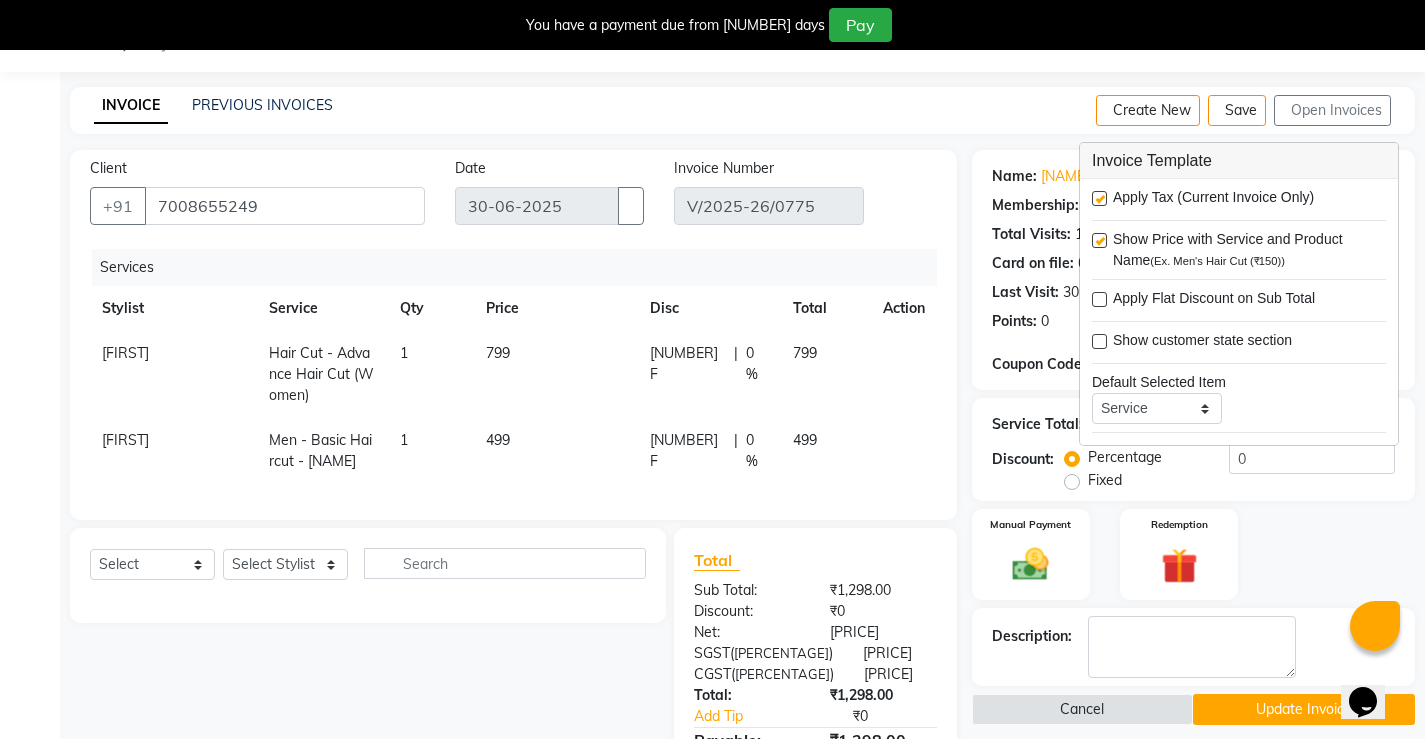 click on "Service Total:  ₹1,298.00  Discount:  Percentage   Fixed  0" at bounding box center [1193, 449] 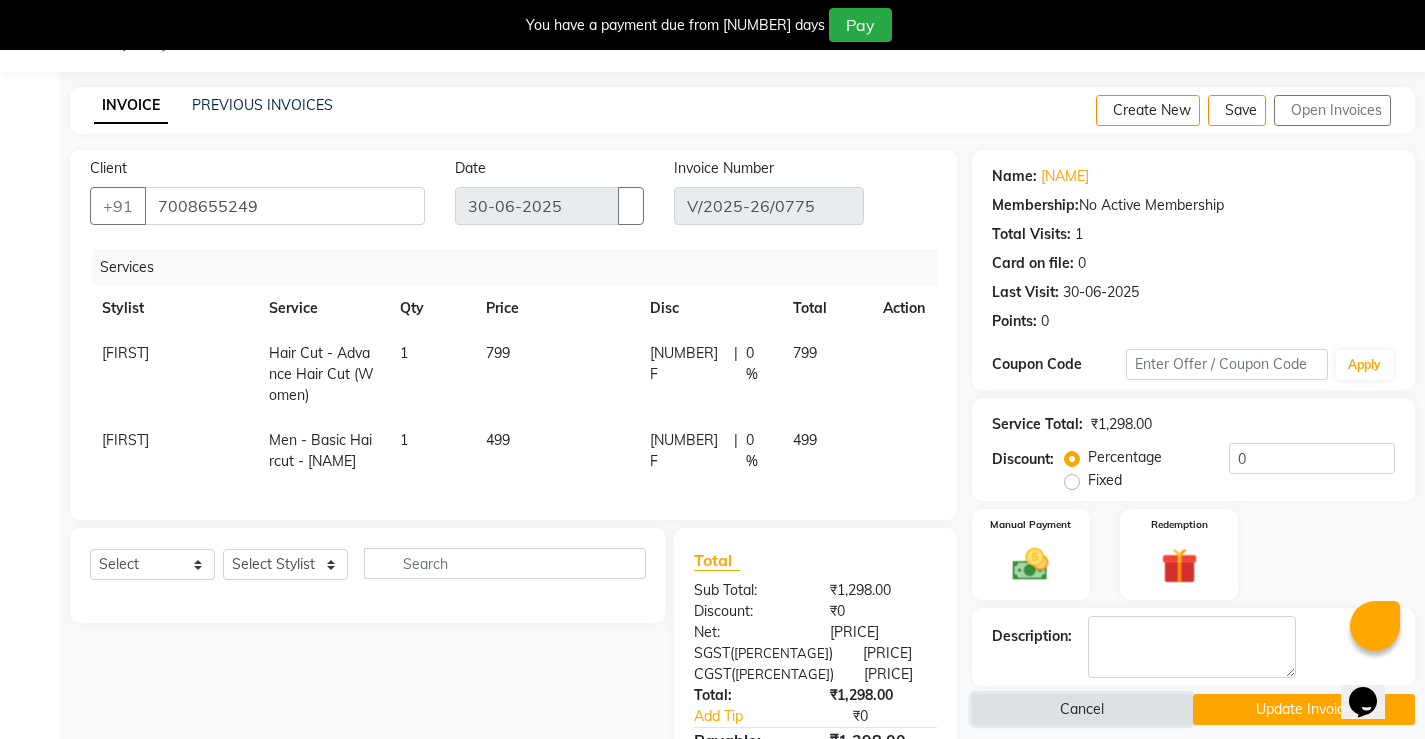 click on "Cancel" at bounding box center [1083, 709] 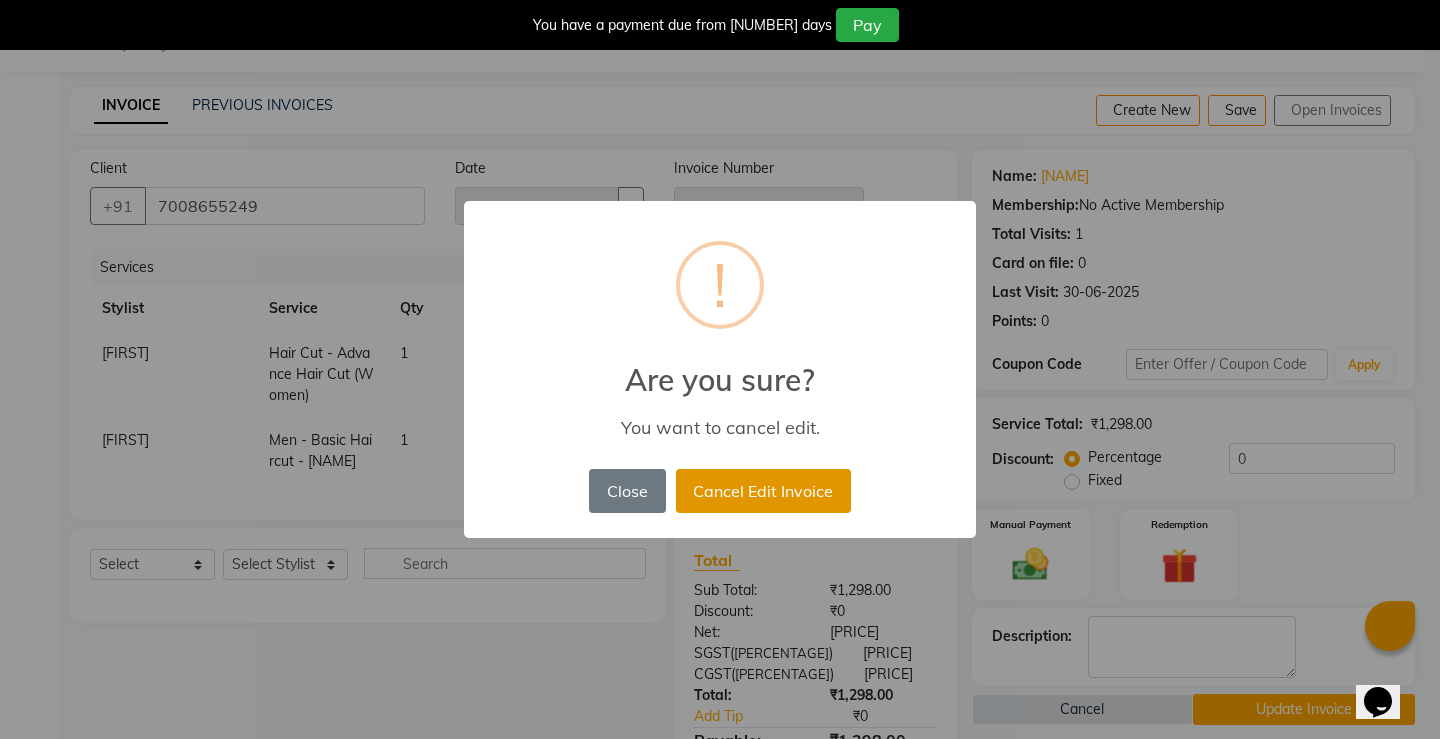 click on "Cancel Edit Invoice" at bounding box center (763, 491) 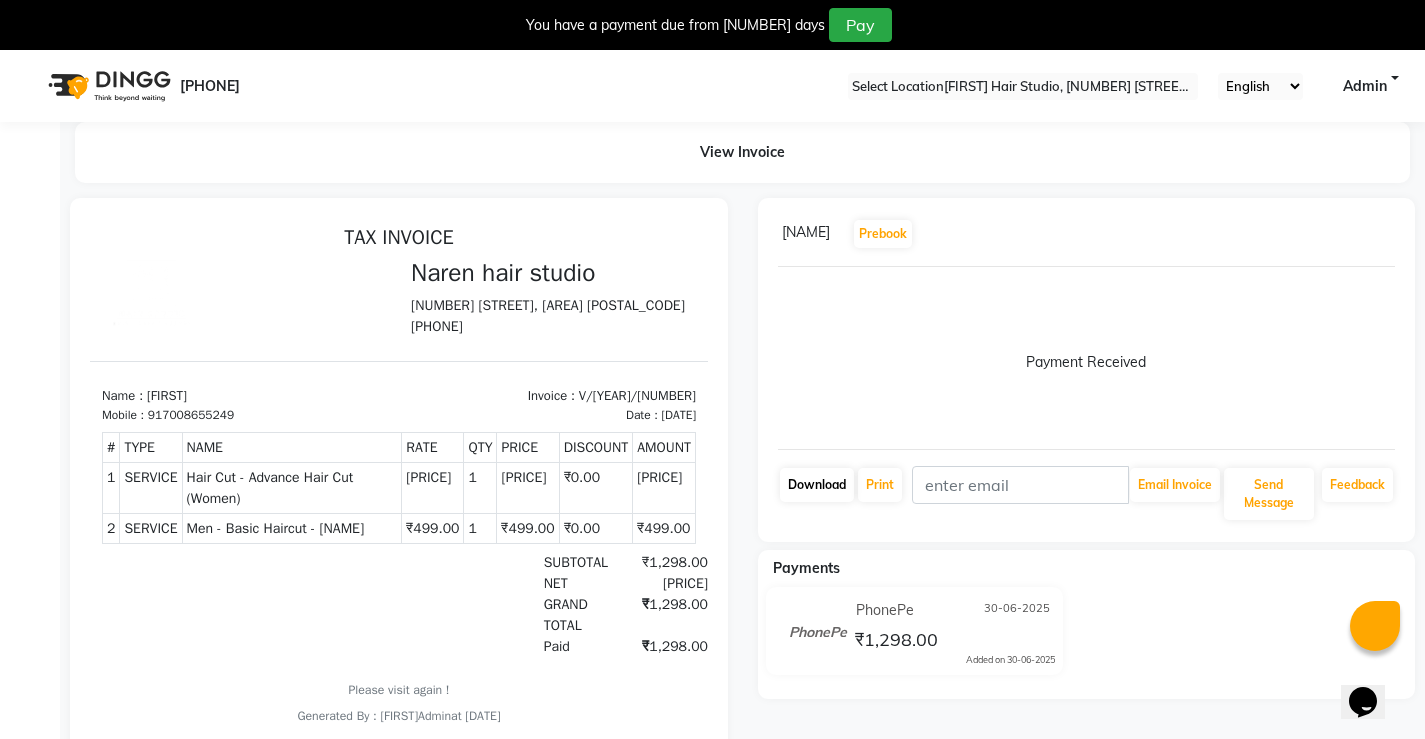 scroll, scrollTop: 0, scrollLeft: 0, axis: both 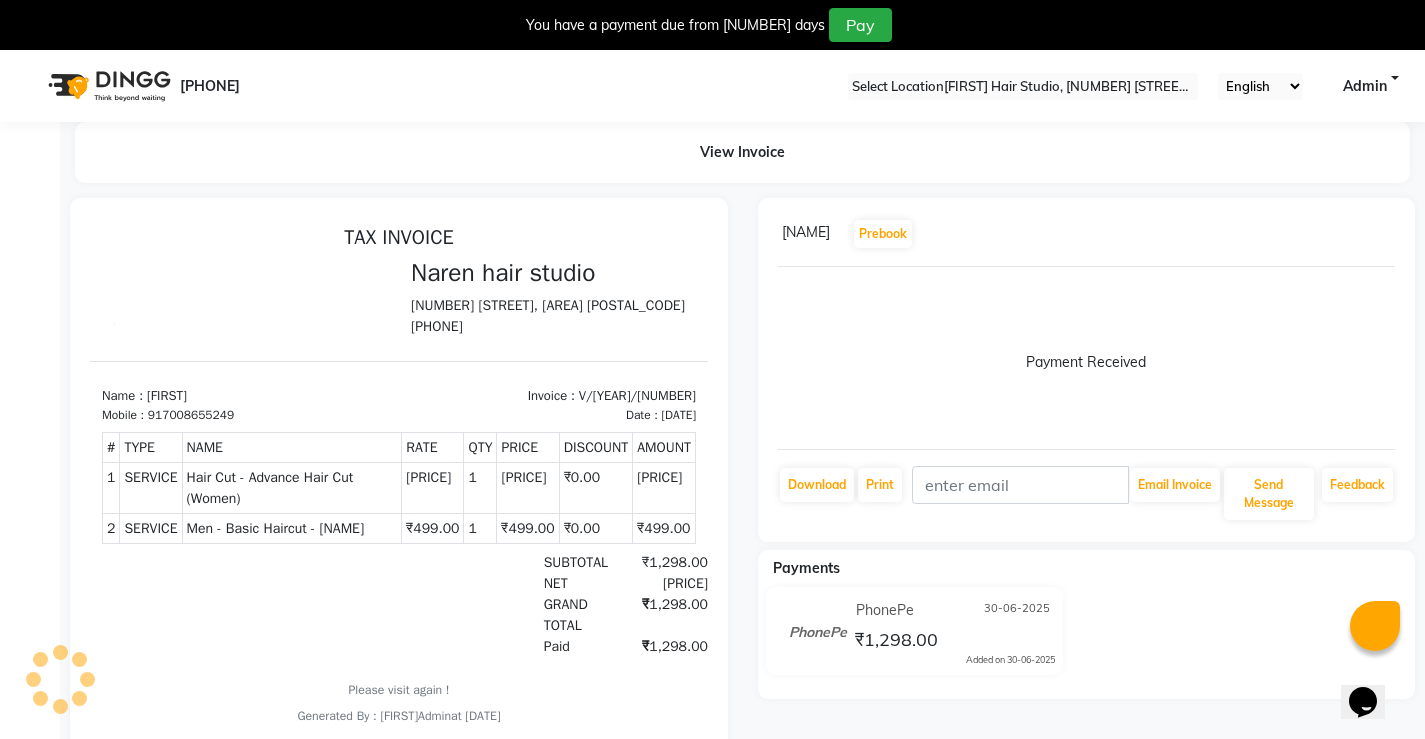 click at bounding box center [1395, 234] 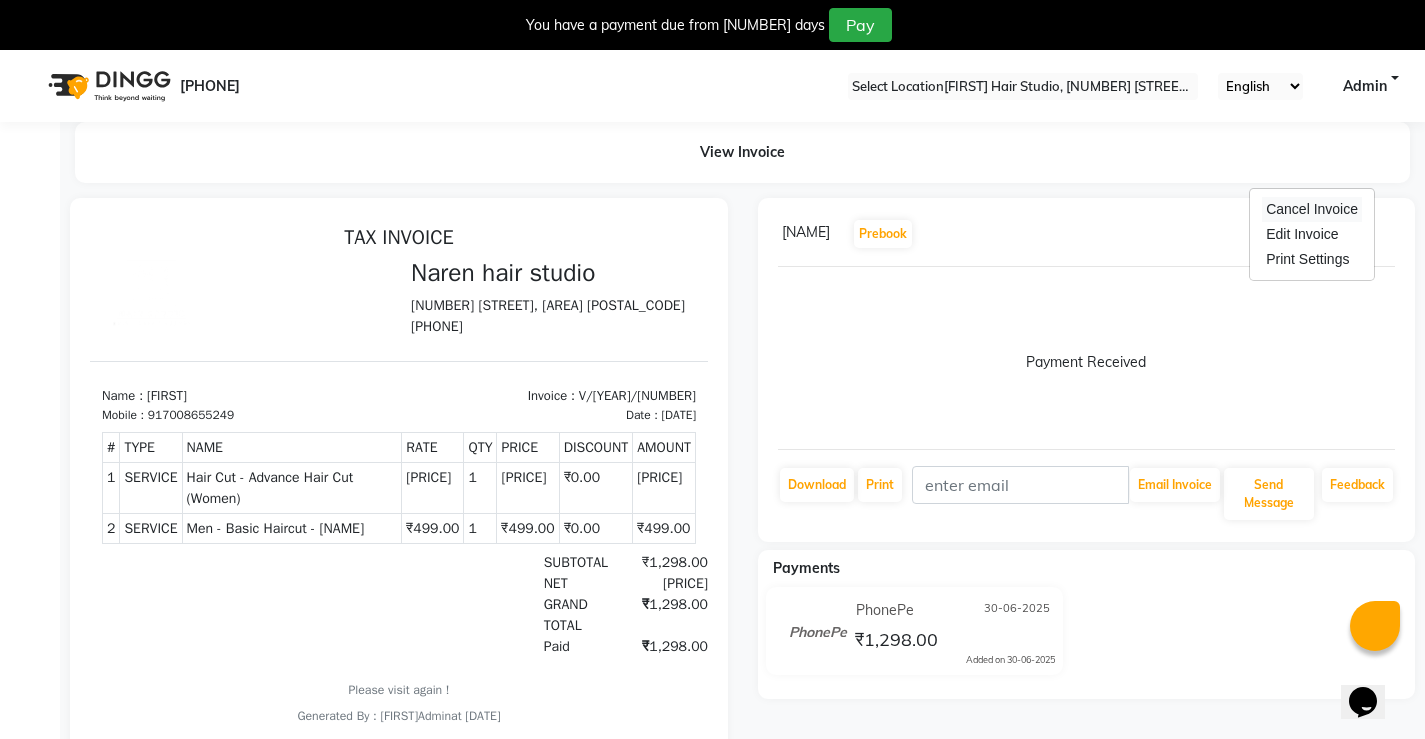 click on "Cancel Invoice" at bounding box center [1312, 209] 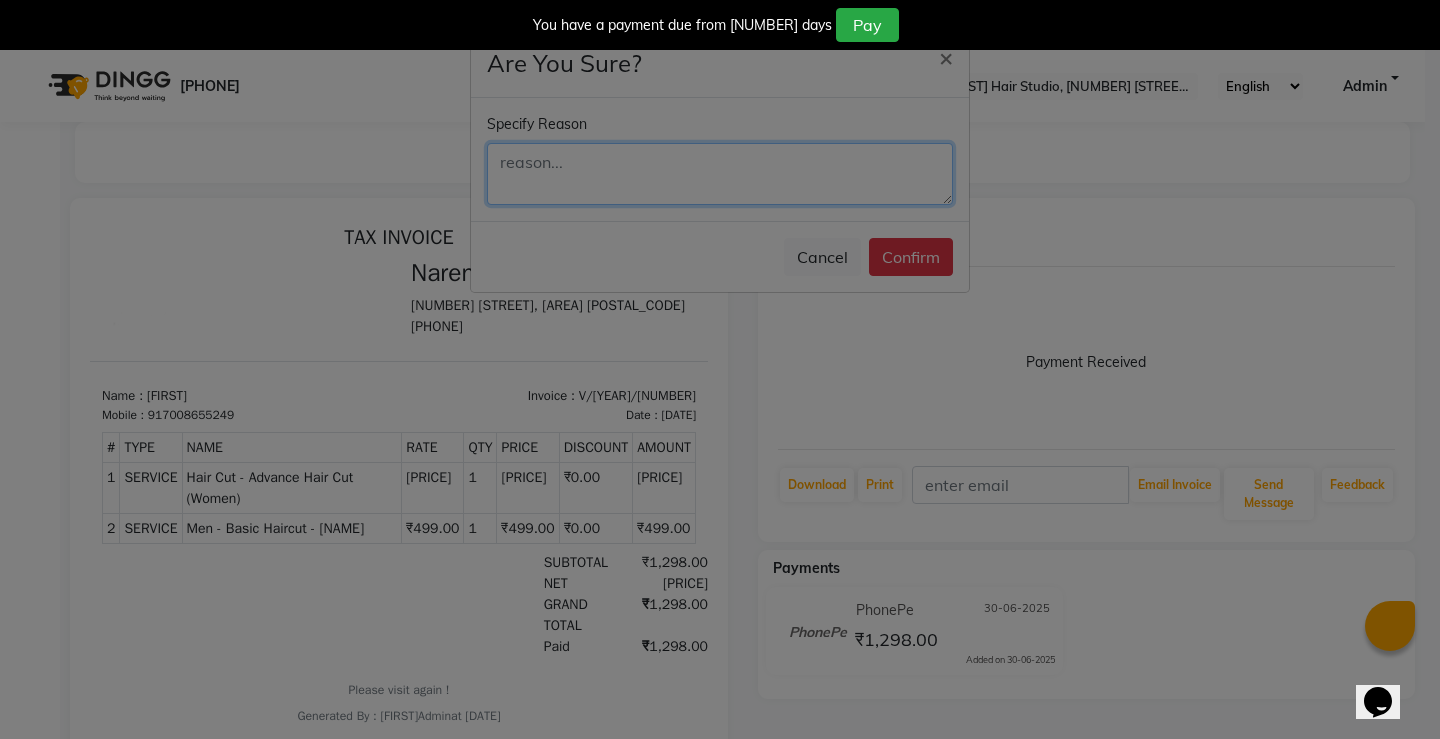 click at bounding box center [720, 174] 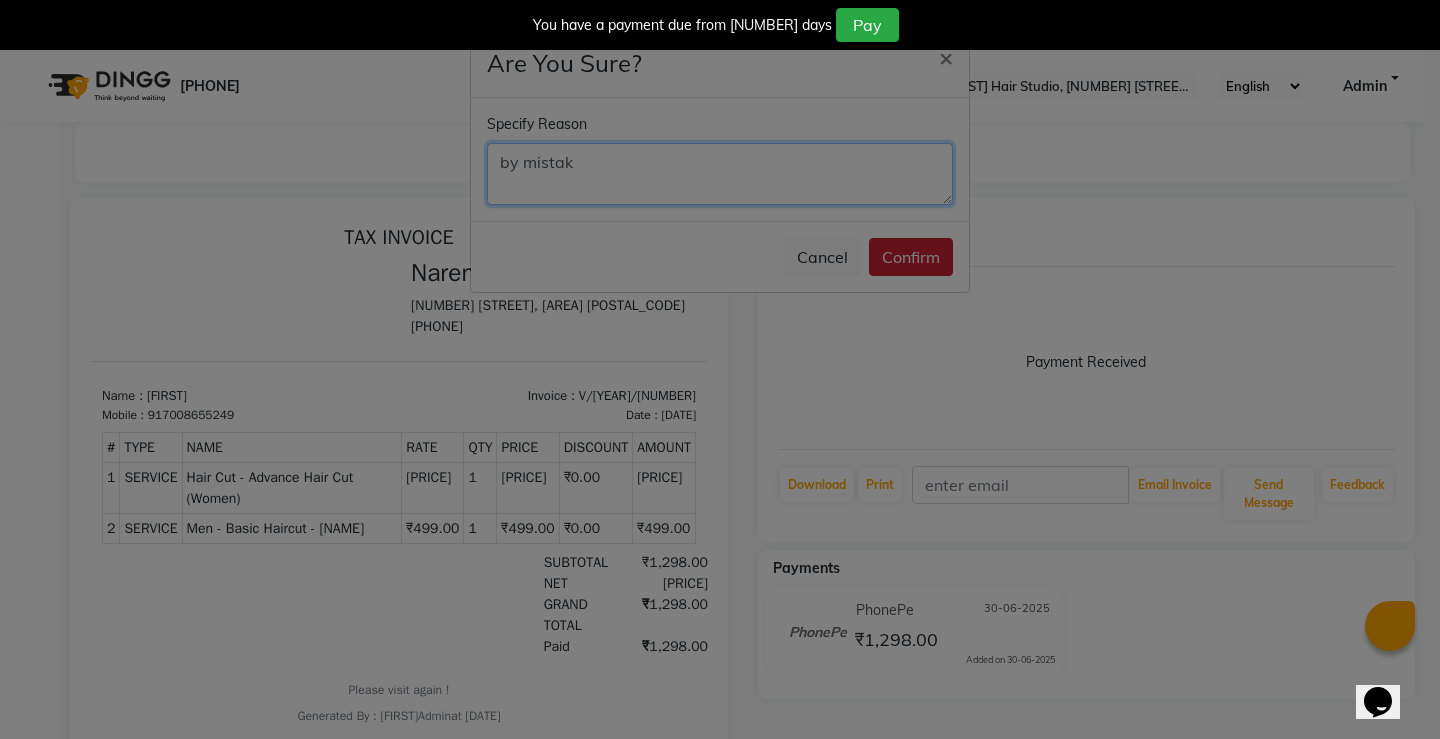 type on "by mistak" 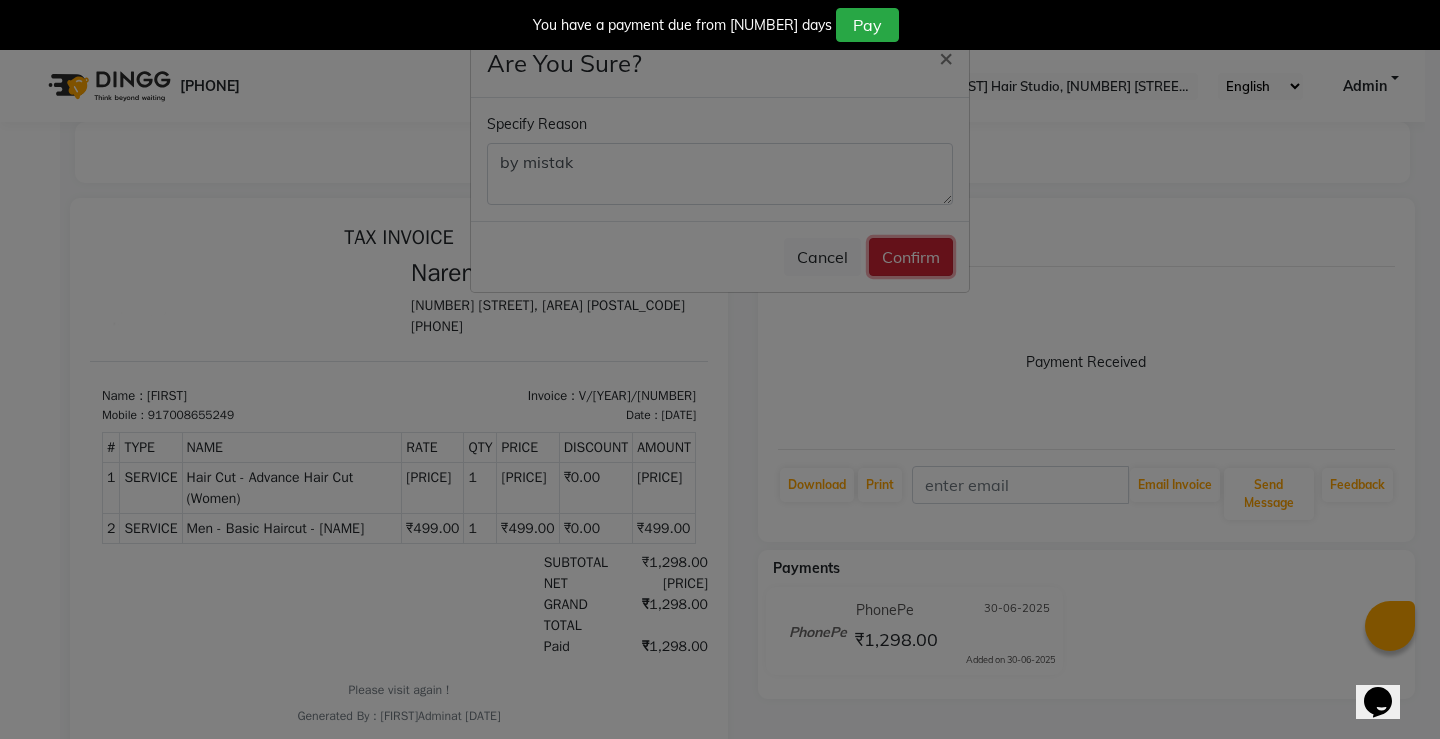 click on "Confirm" at bounding box center (911, 257) 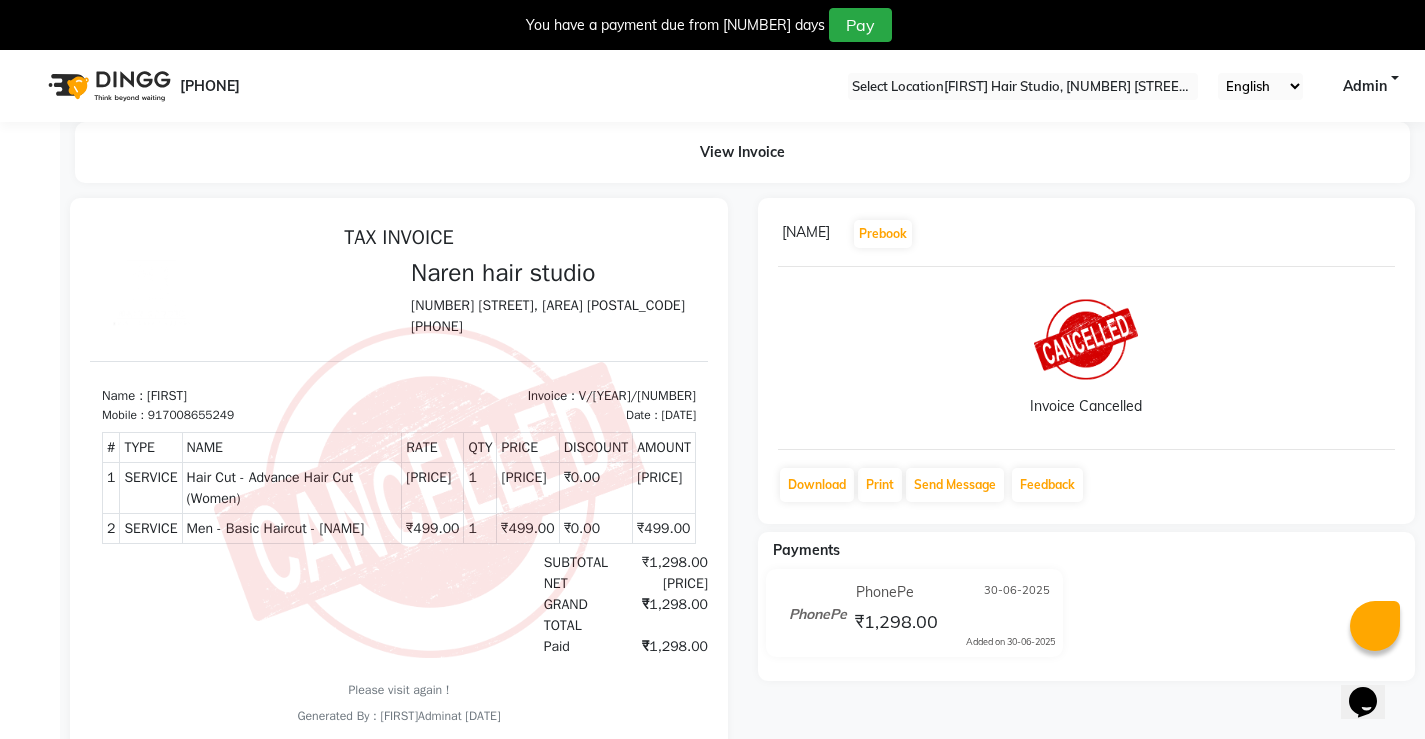 click at bounding box center [1409, 8] 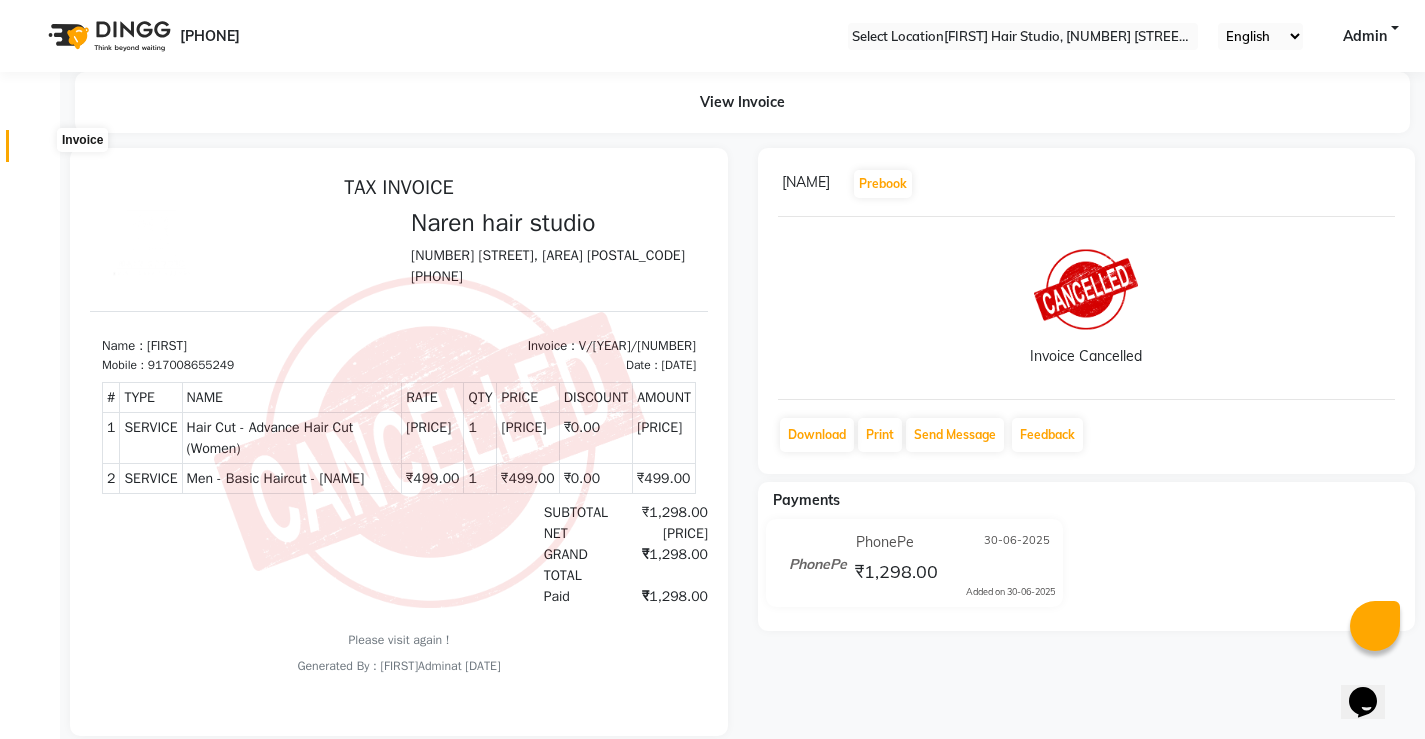 click at bounding box center [37, 151] 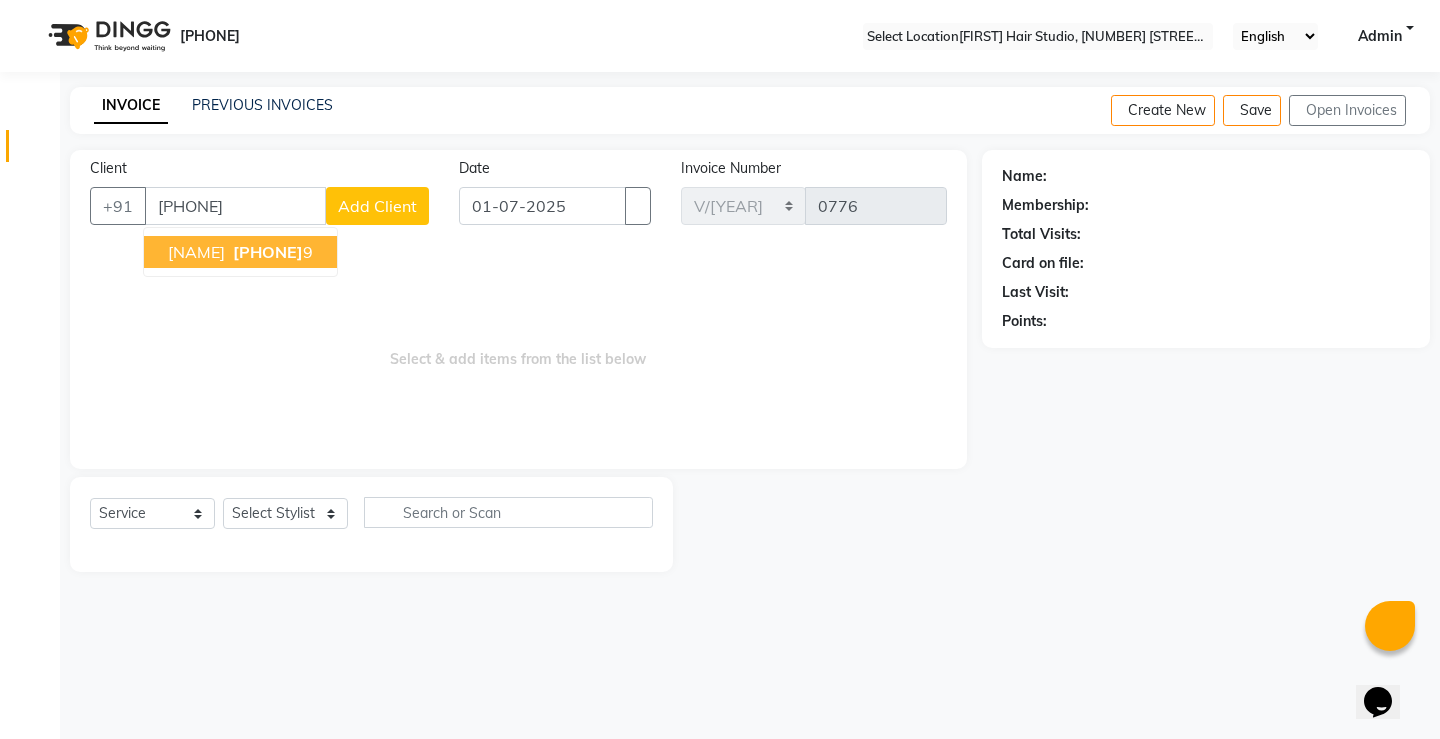 click on "[PHONE]" at bounding box center [268, 252] 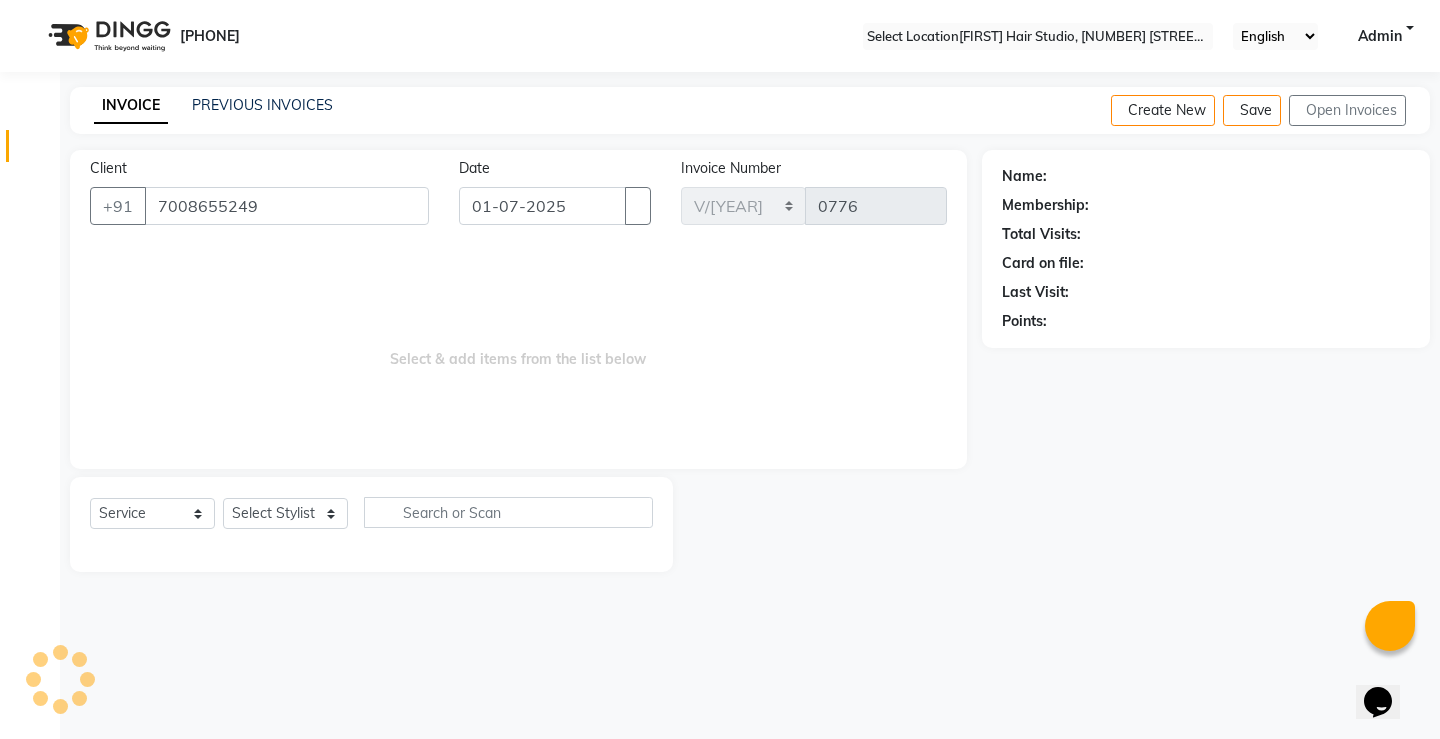 type on "7008655249" 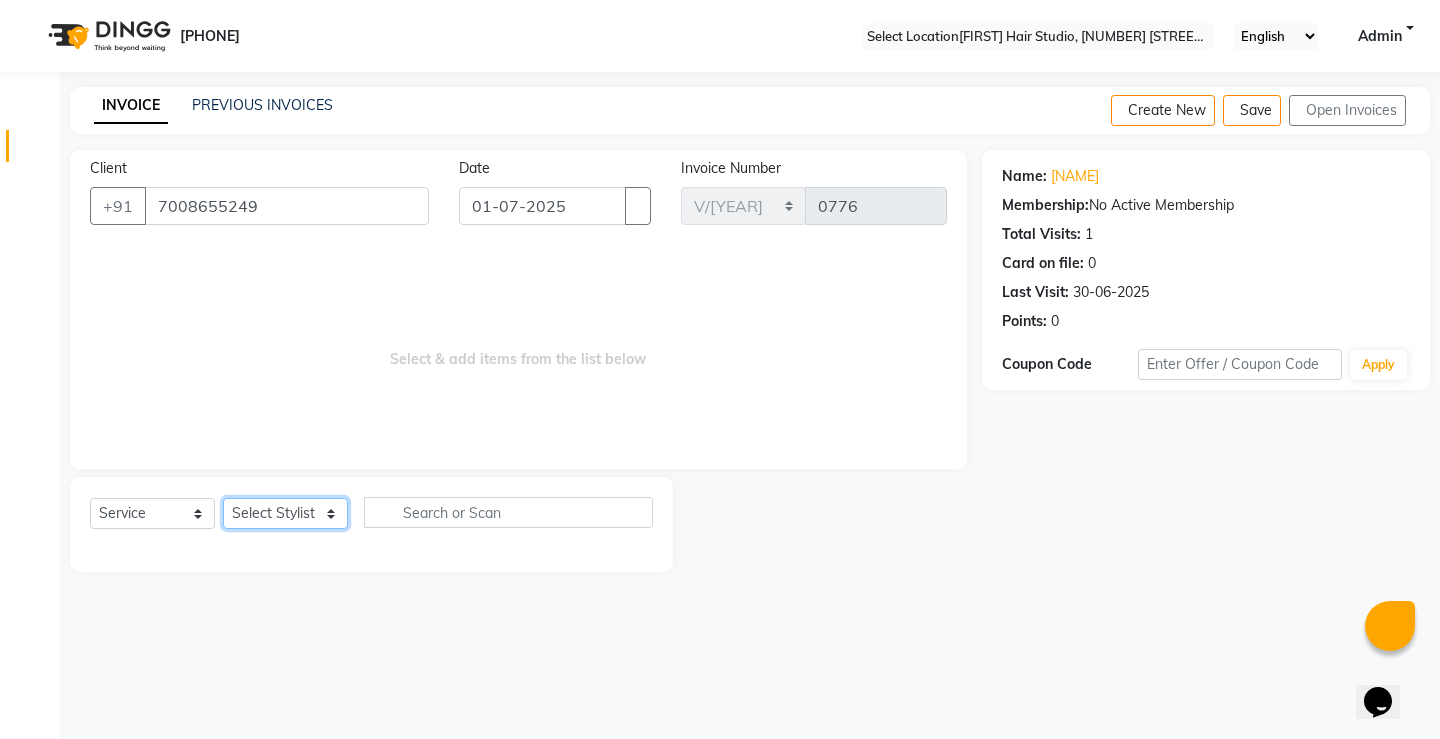click on "Select Stylist [FIRST] [LAST] [FIRST] [FIRST] [FIRST] [FIRST]" at bounding box center (285, 513) 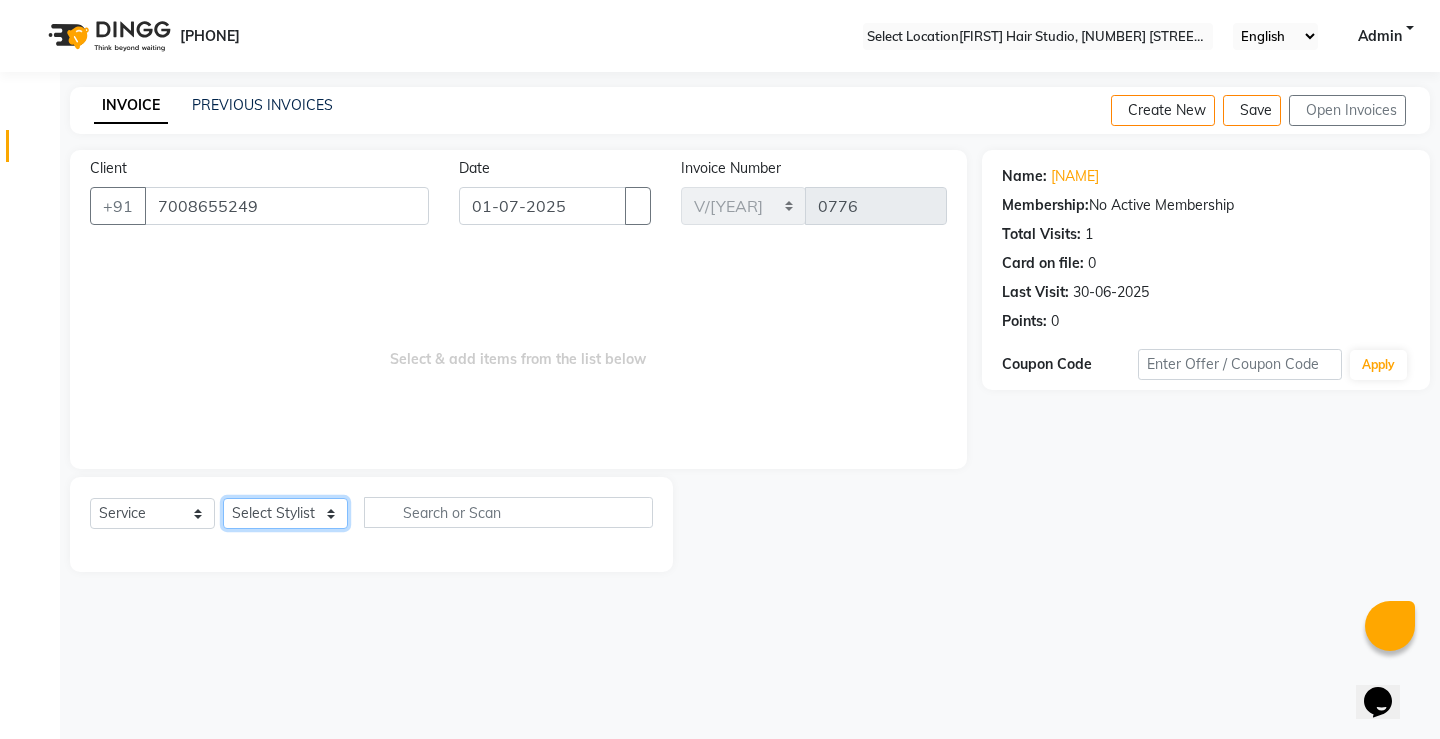 select on "[NUMBER]" 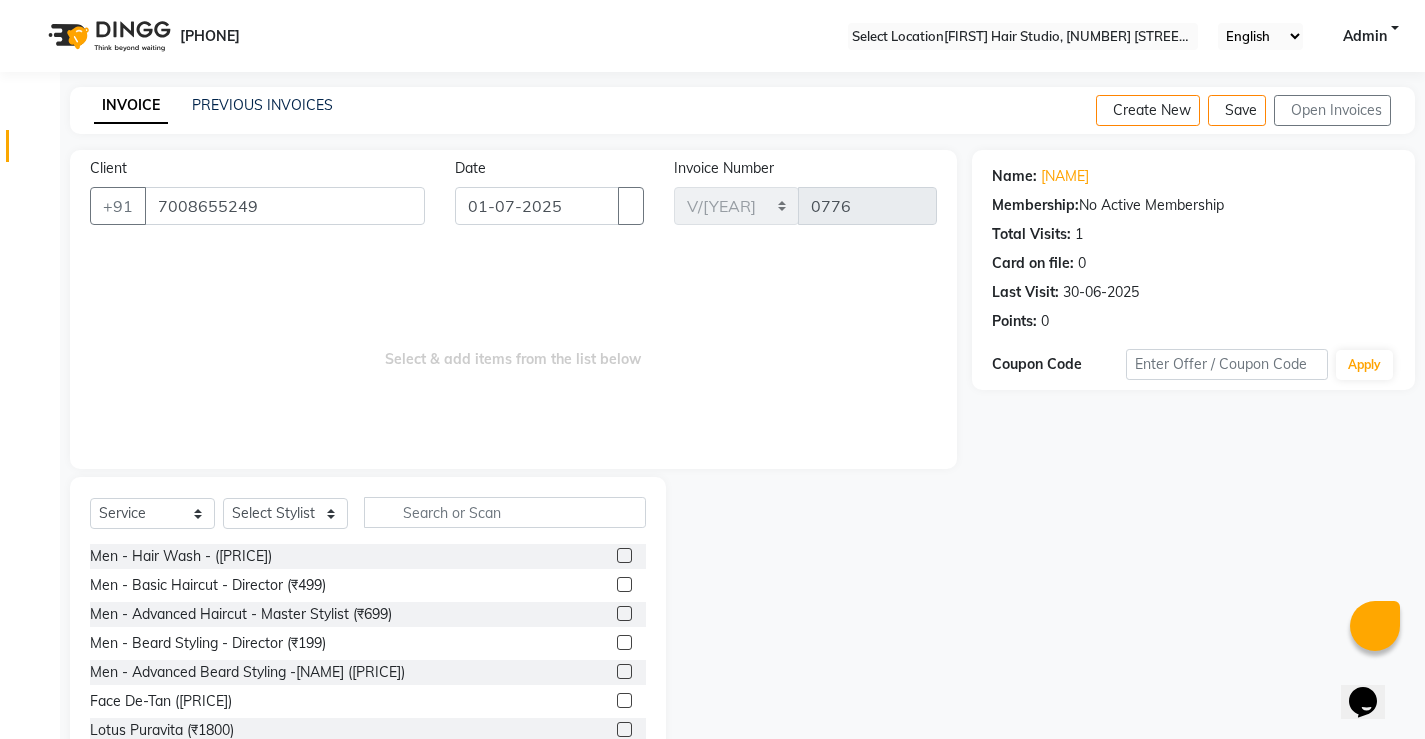 click on "Men - Basic Haircut - Director (₹499)" at bounding box center (368, 585) 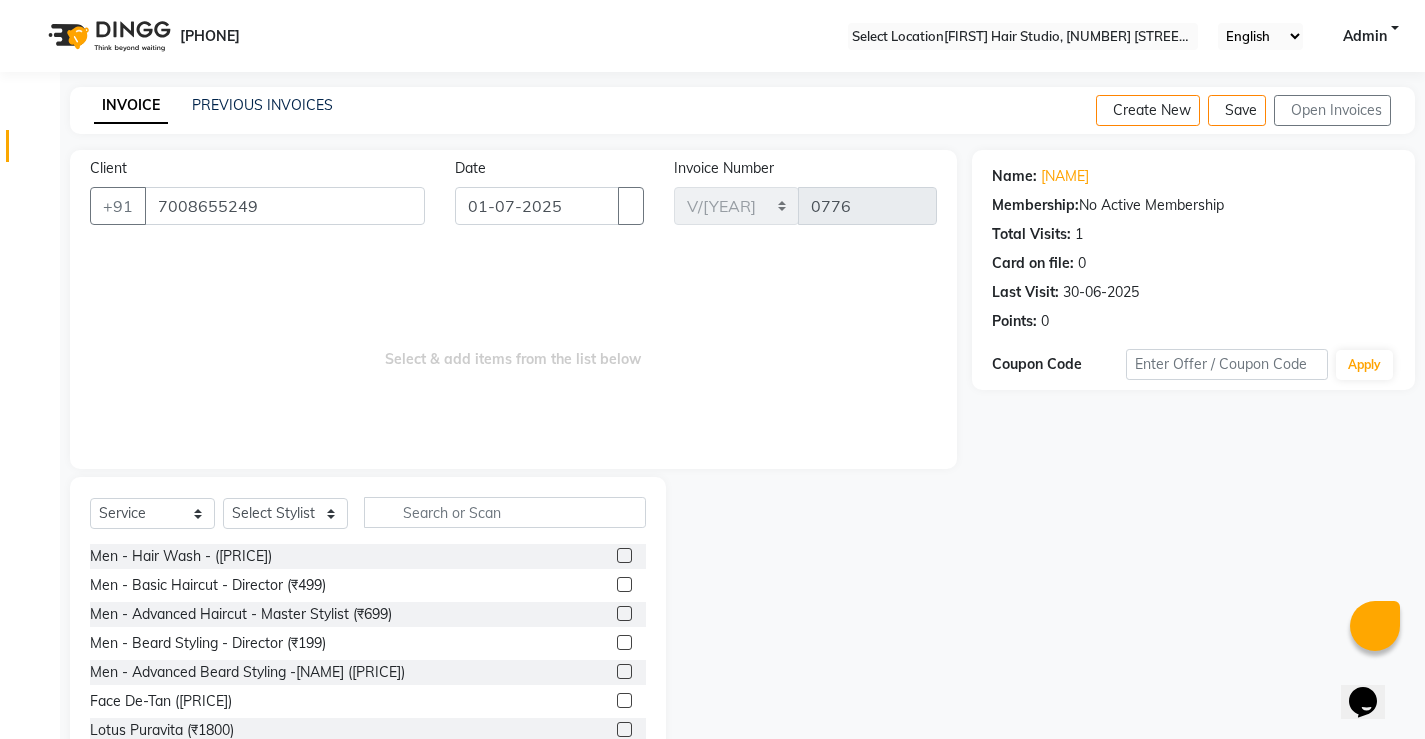 click at bounding box center (624, 584) 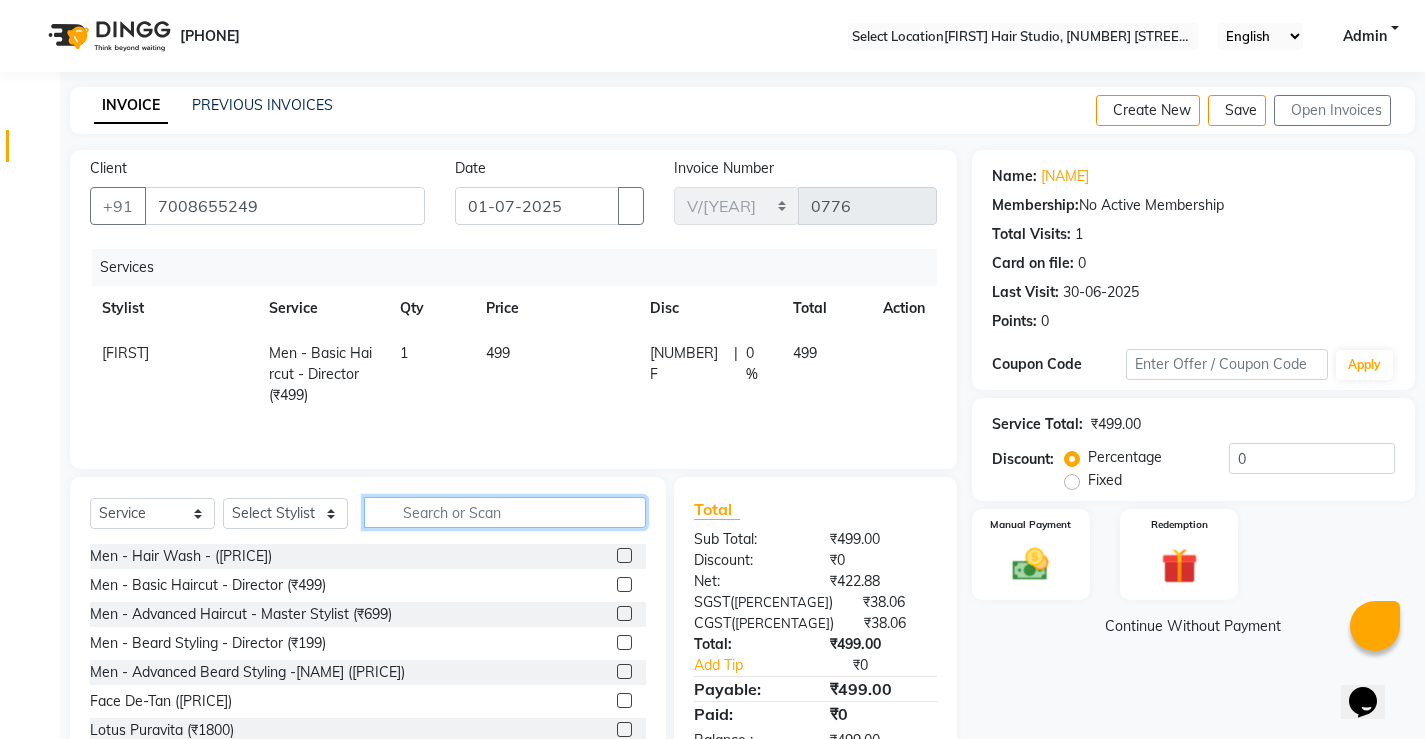 click at bounding box center [505, 512] 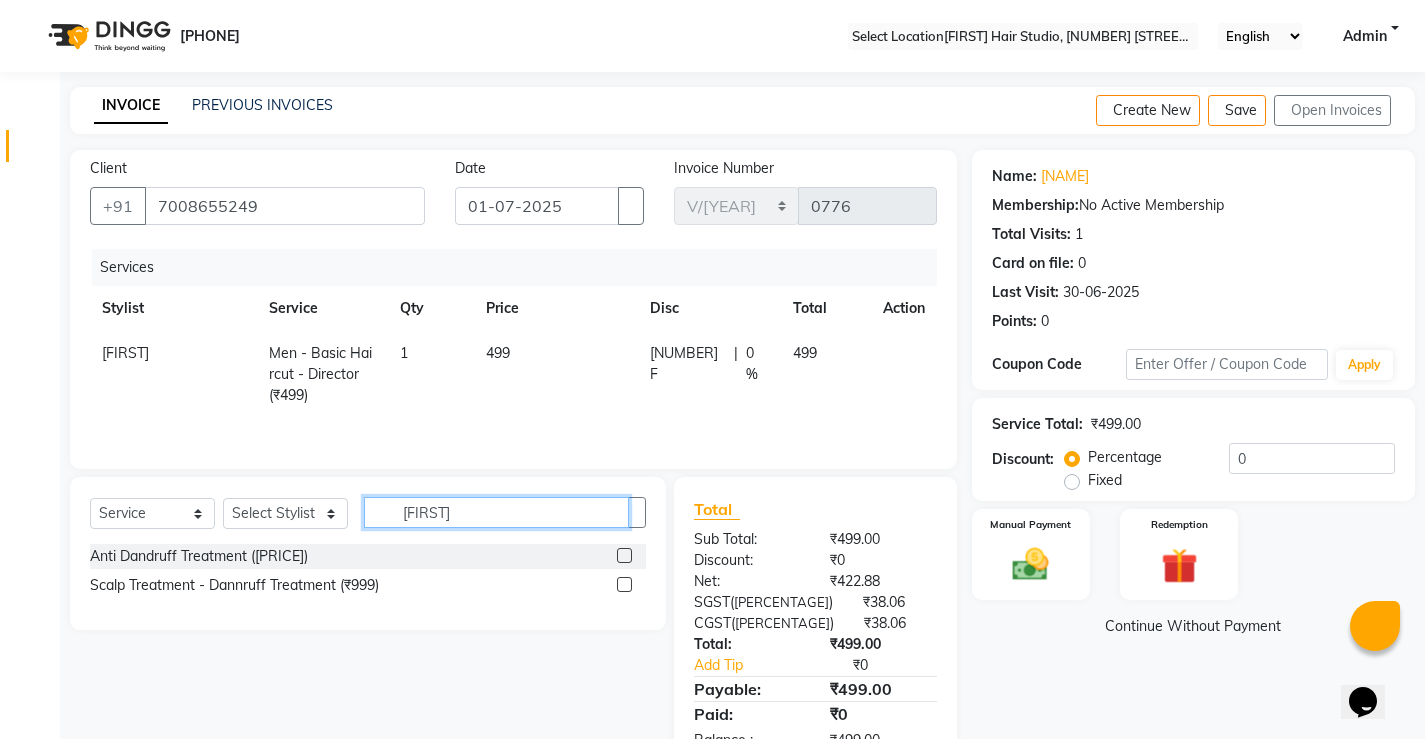type on "[FIRST]" 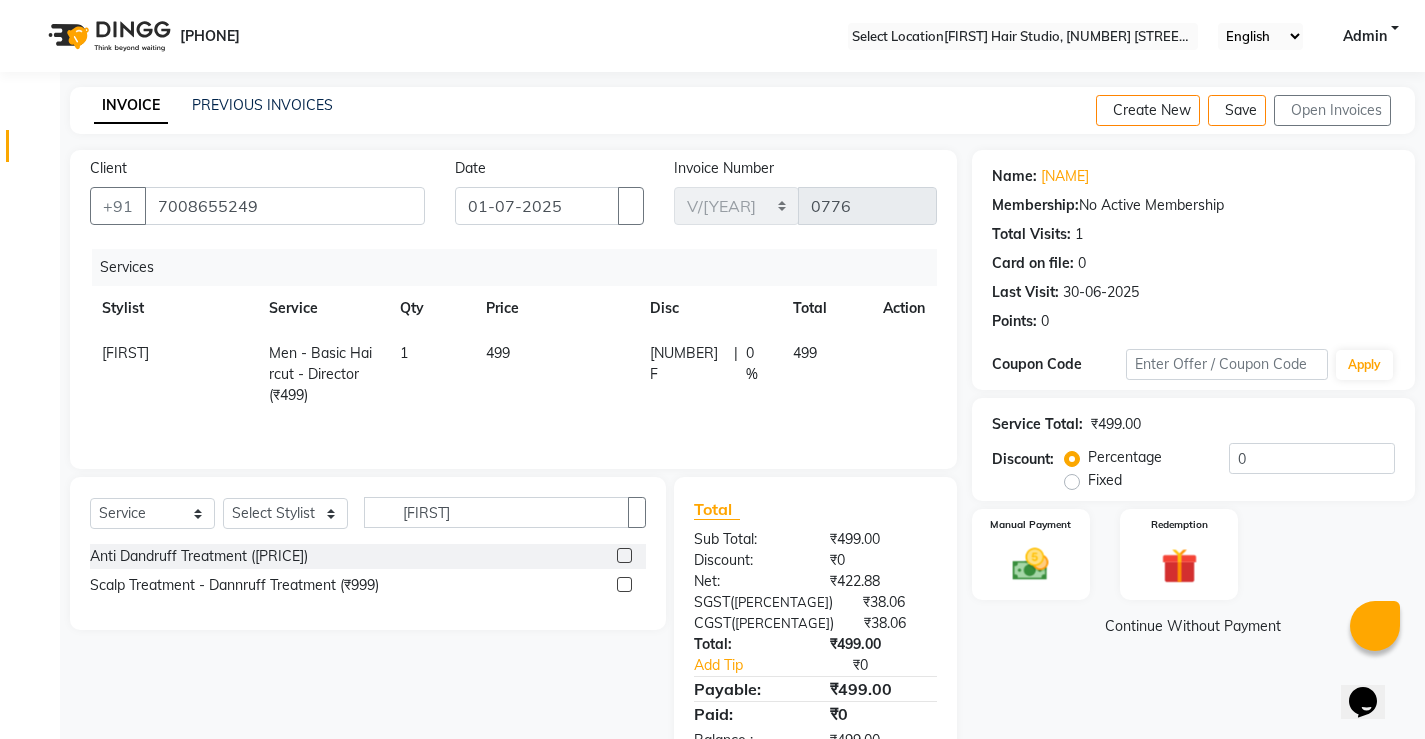 click at bounding box center (624, 584) 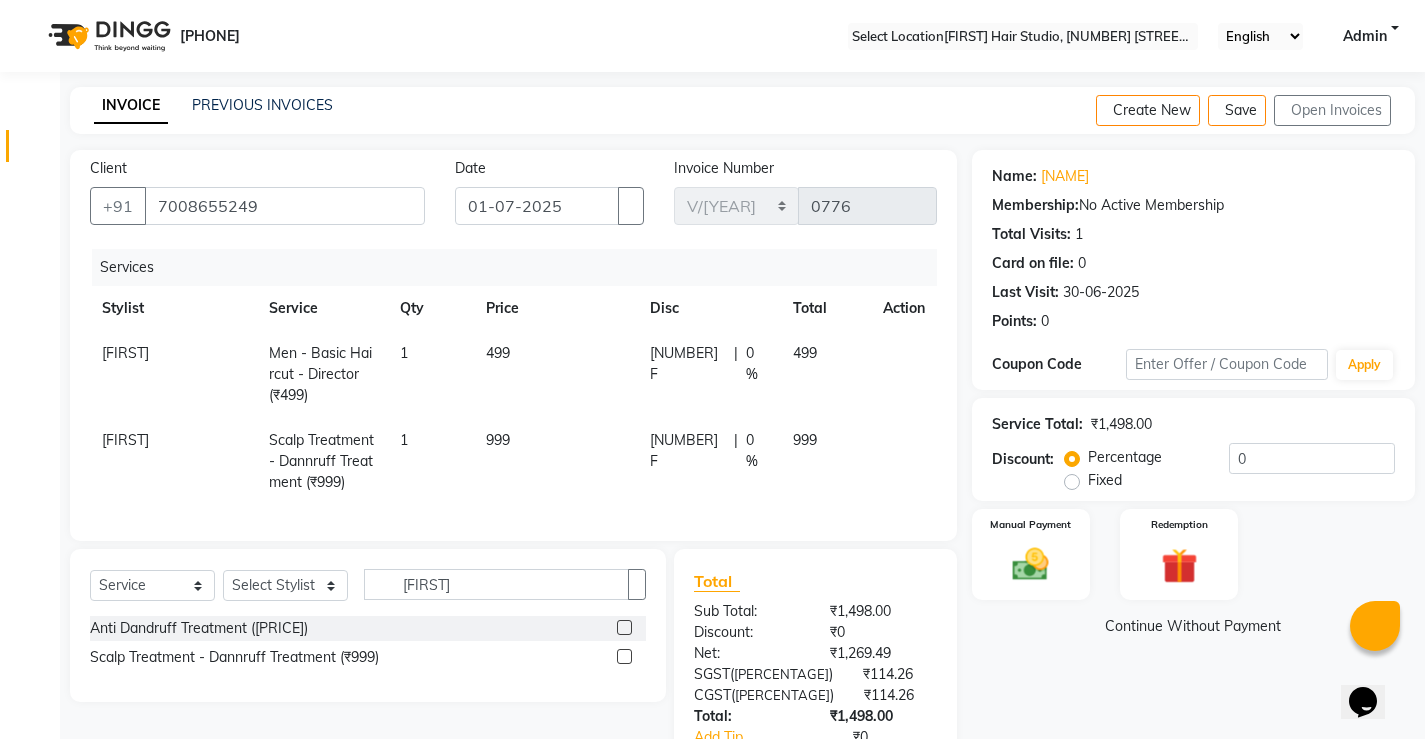 click on "999" at bounding box center [556, 374] 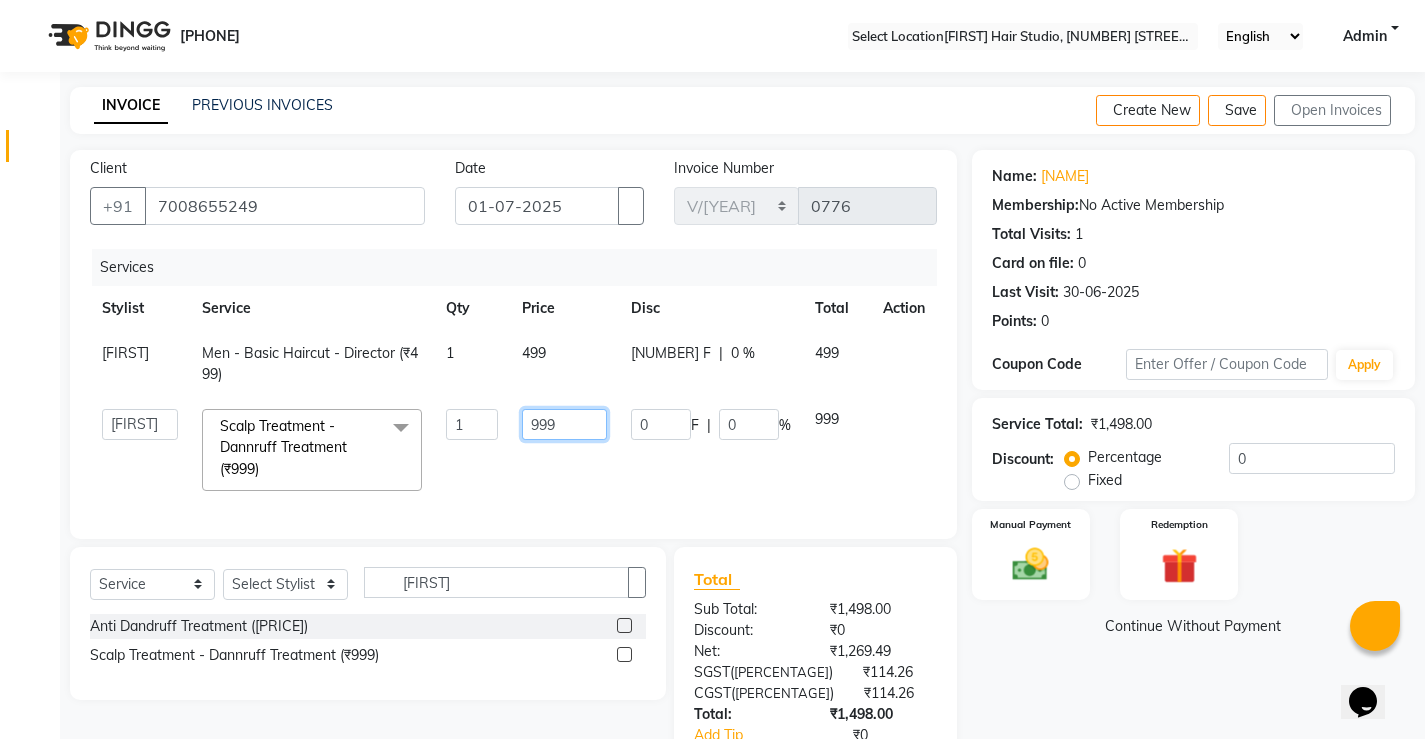 click on "999" at bounding box center [472, 424] 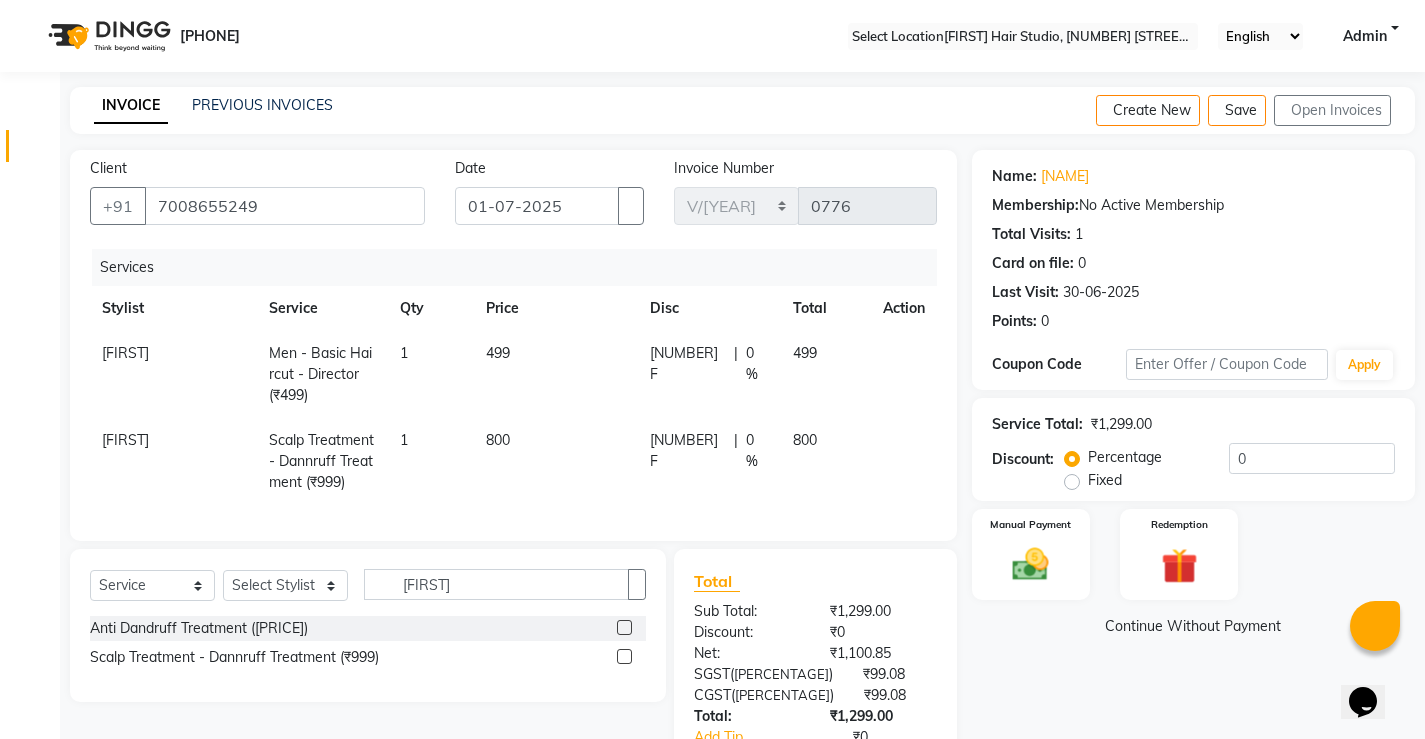 click on "800" at bounding box center (825, 374) 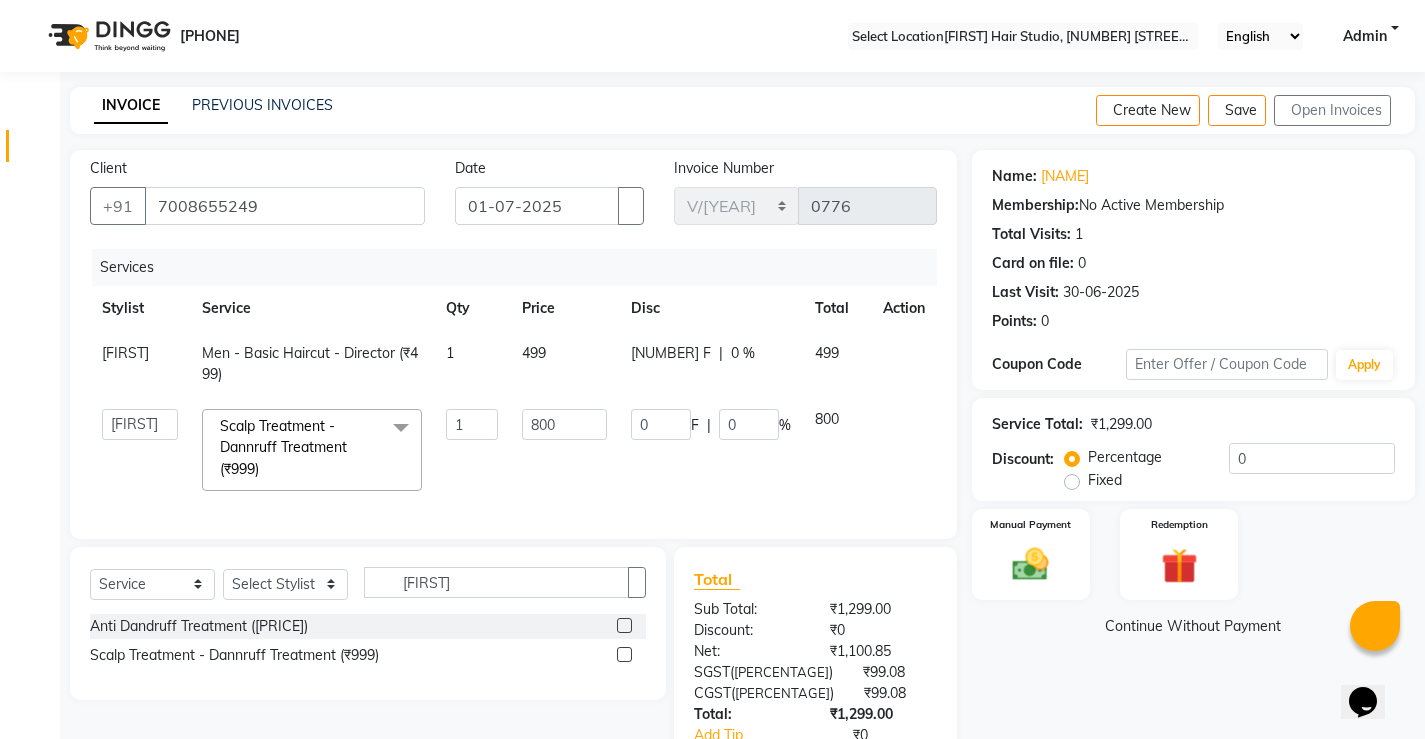 click on "499" at bounding box center (565, 364) 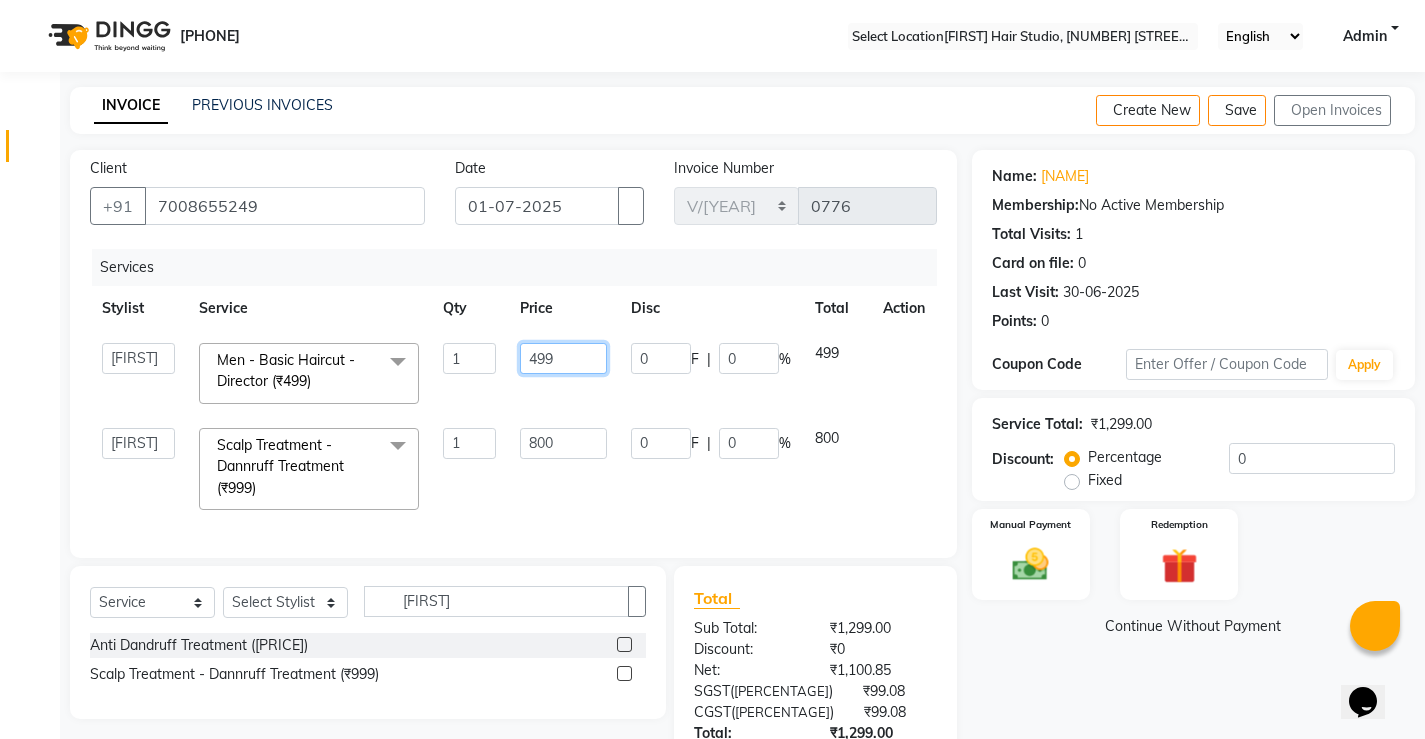 click on "499" at bounding box center (469, 358) 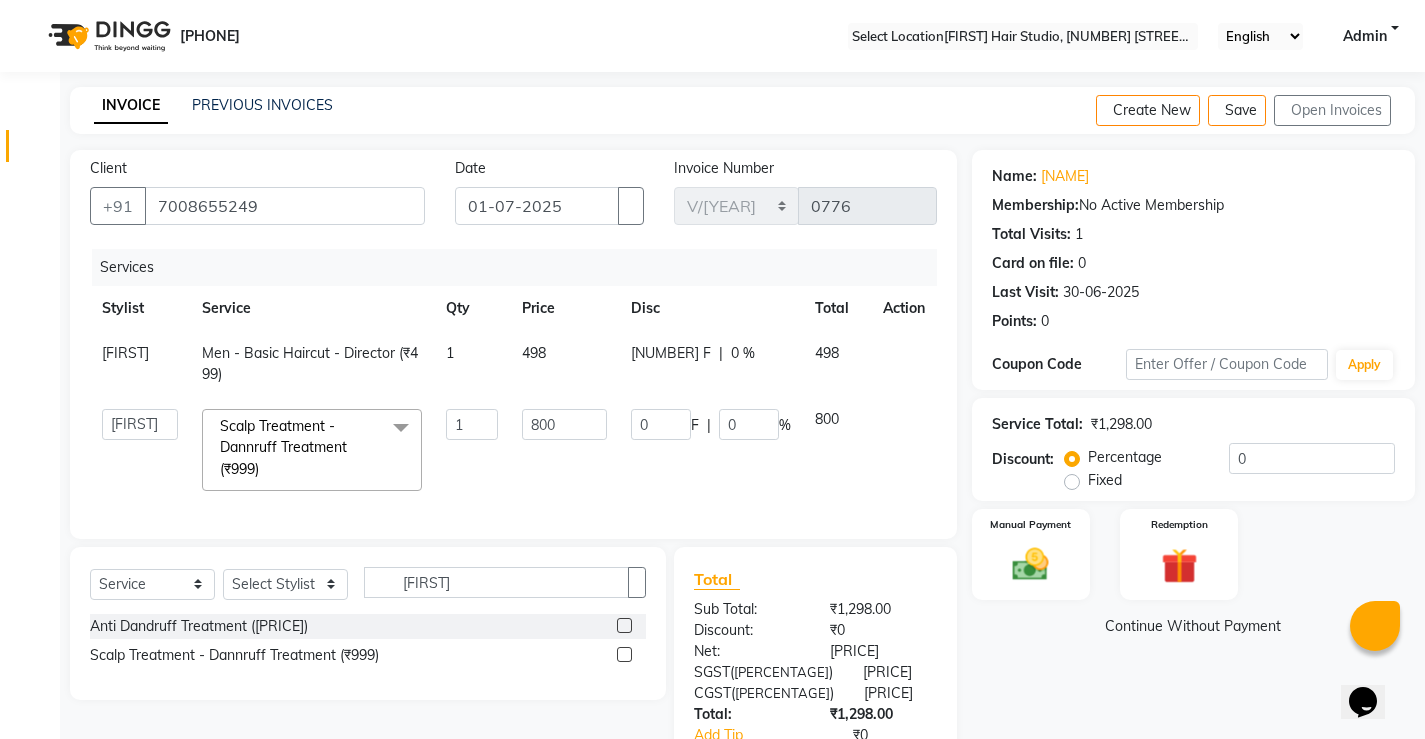 click on "[NUMBER] F | [PERCENTAGE]" at bounding box center [711, 364] 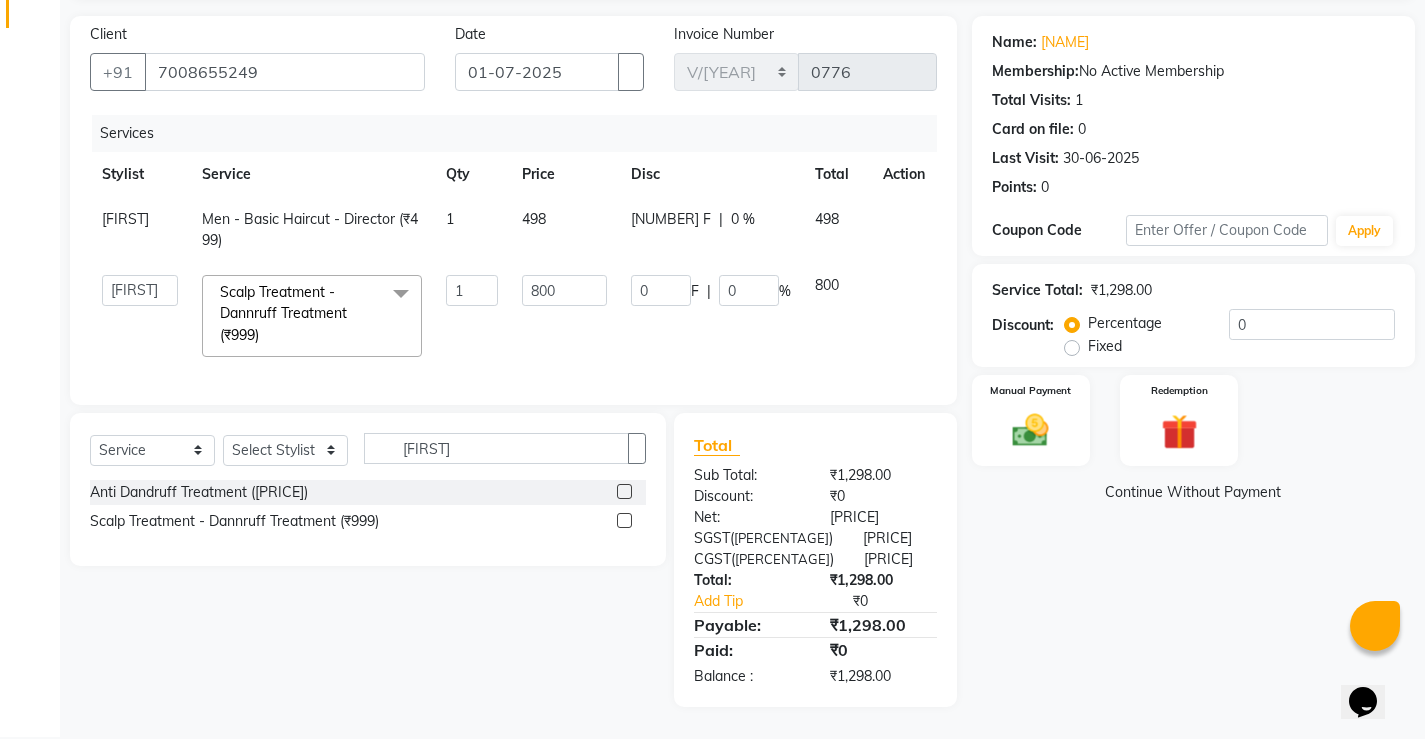 scroll, scrollTop: 146, scrollLeft: 0, axis: vertical 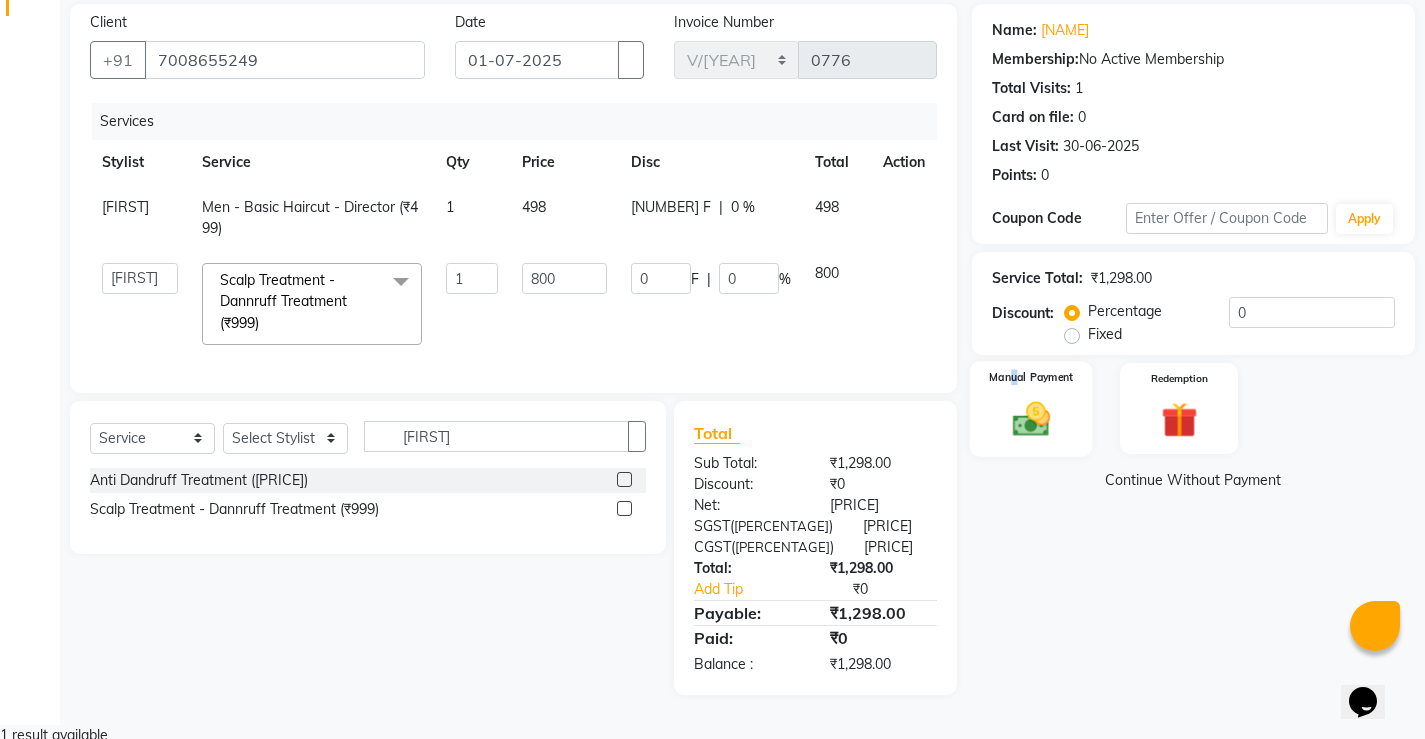 click on "Manual Payment" at bounding box center (1030, 409) 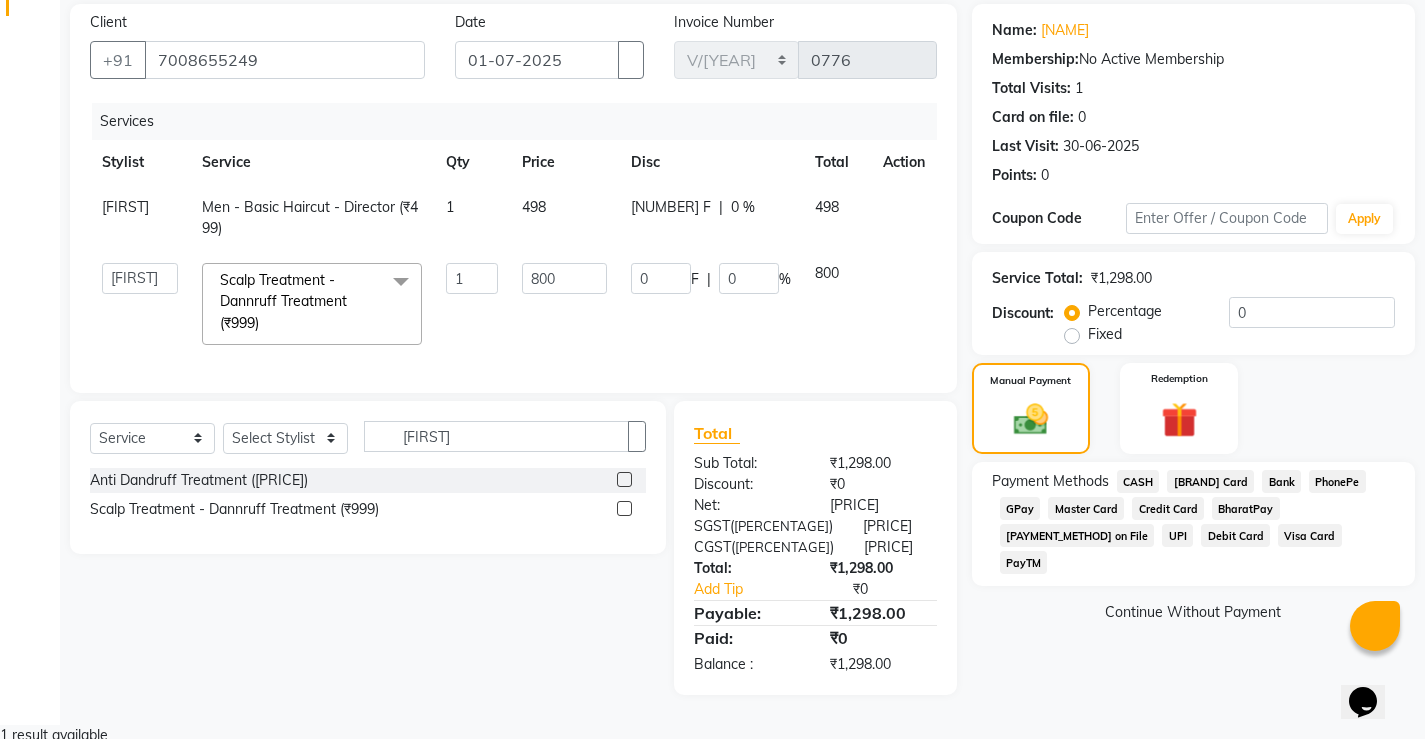 click on "UPI" at bounding box center [1138, 481] 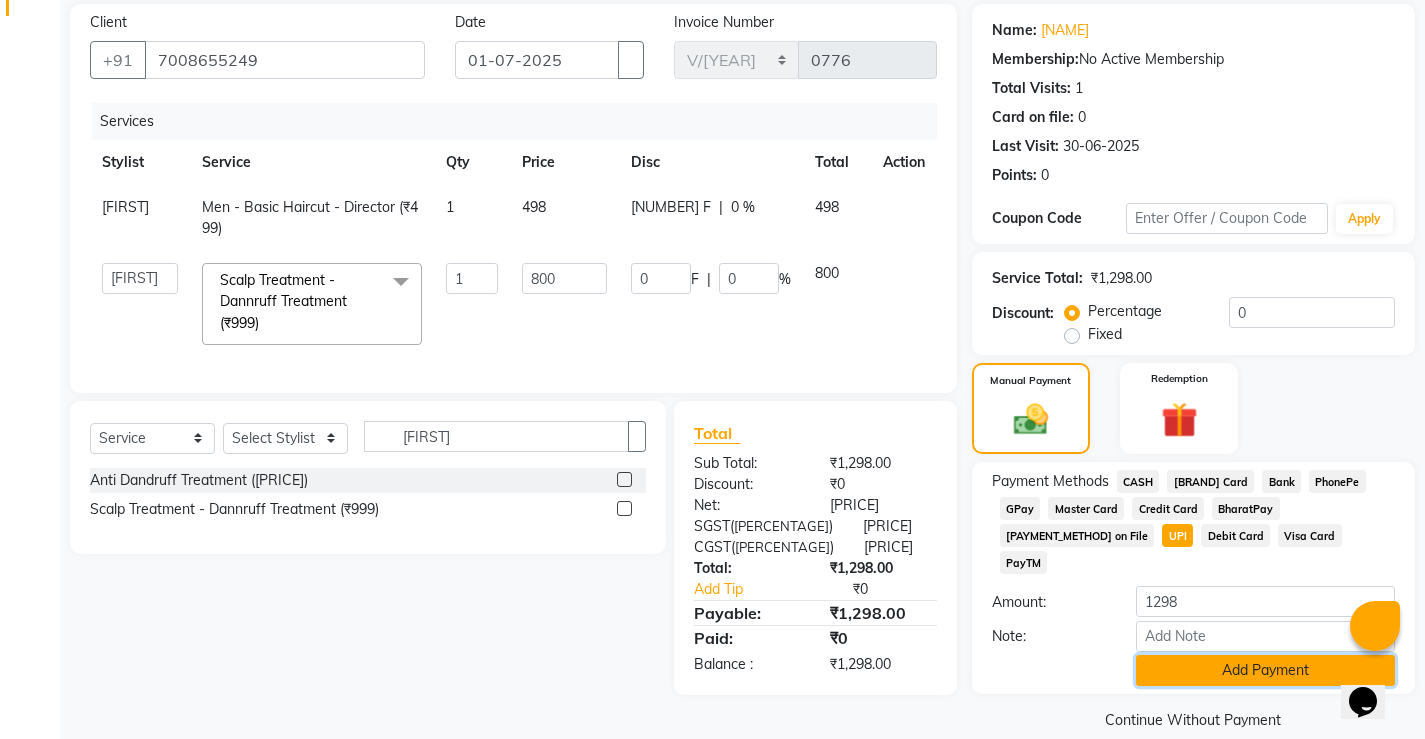 click on "Add Payment" at bounding box center (1265, 670) 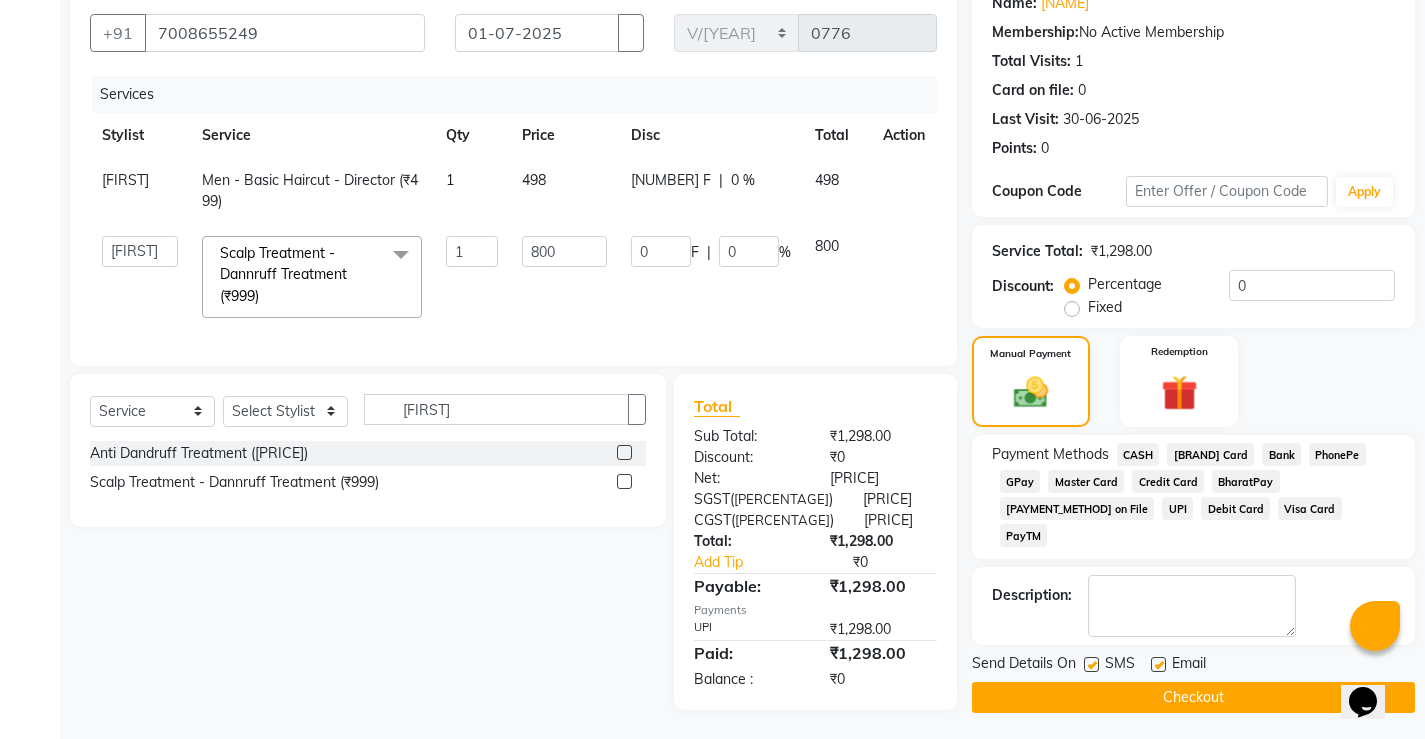 scroll, scrollTop: 188, scrollLeft: 0, axis: vertical 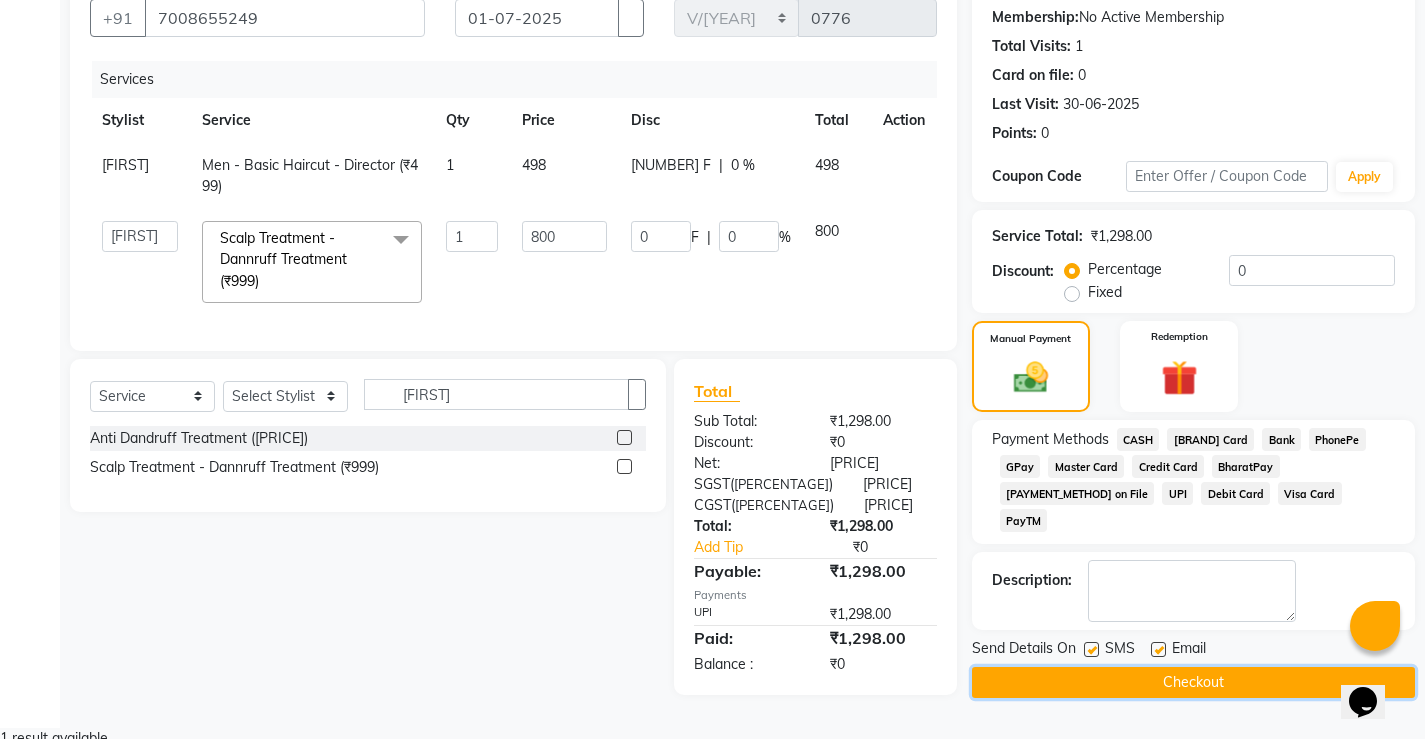 click on "Checkout" at bounding box center [1193, 682] 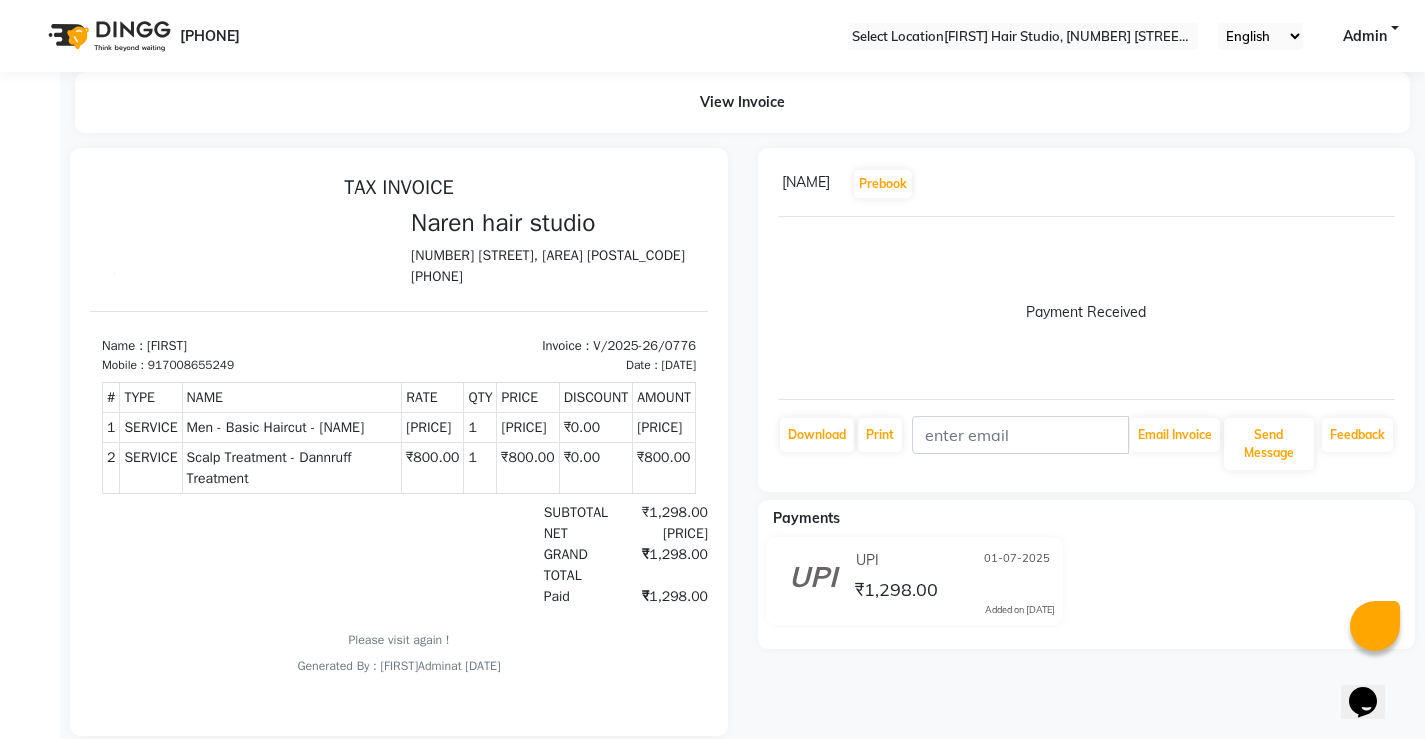 scroll, scrollTop: 0, scrollLeft: 0, axis: both 